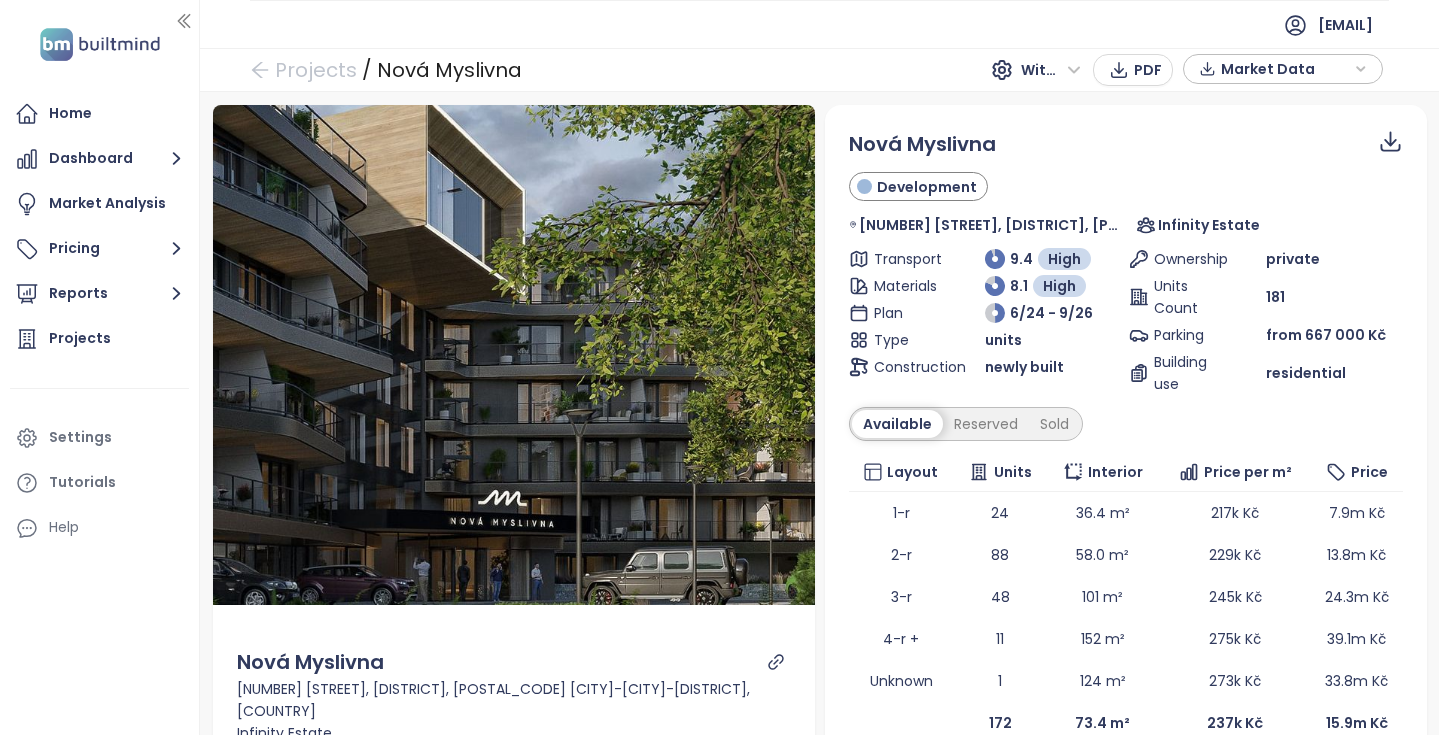 scroll, scrollTop: 0, scrollLeft: 0, axis: both 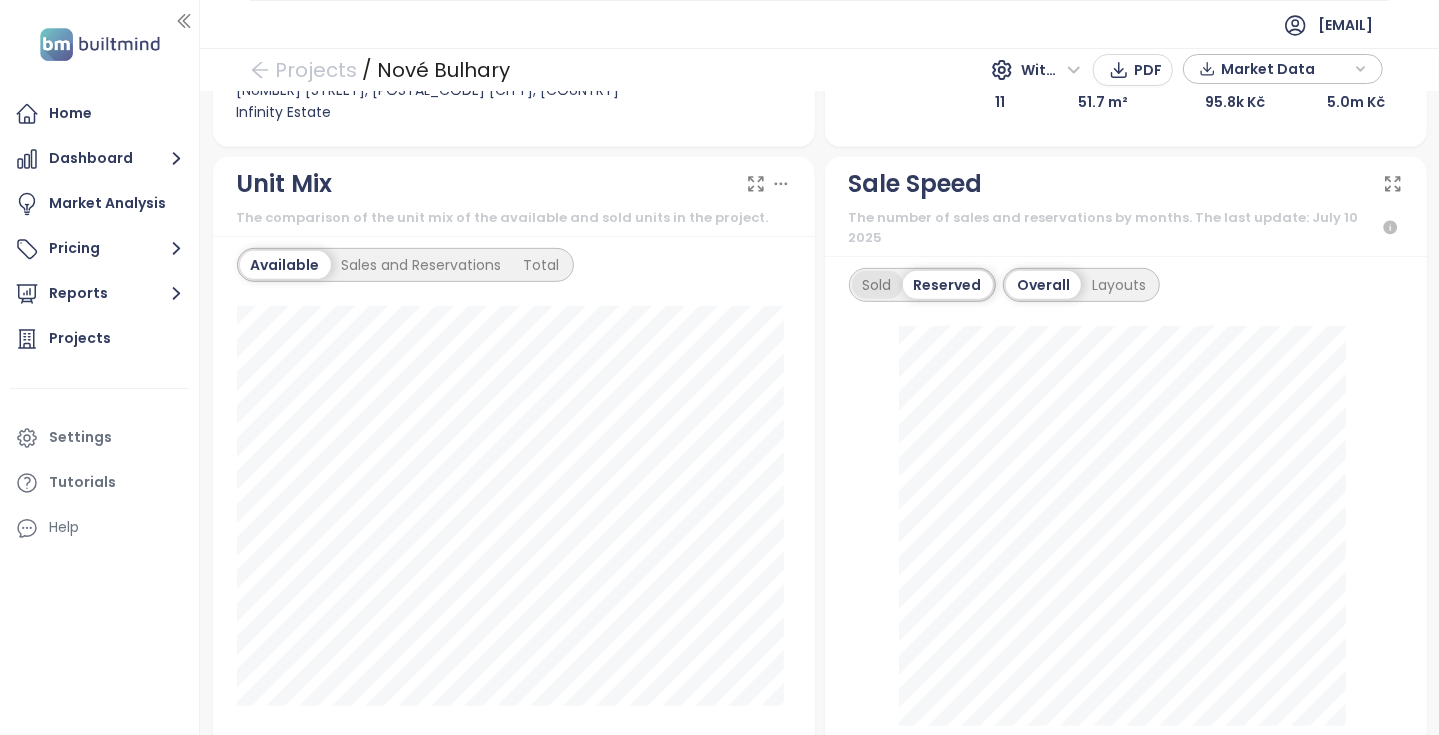 click on "Sold" at bounding box center (877, 285) 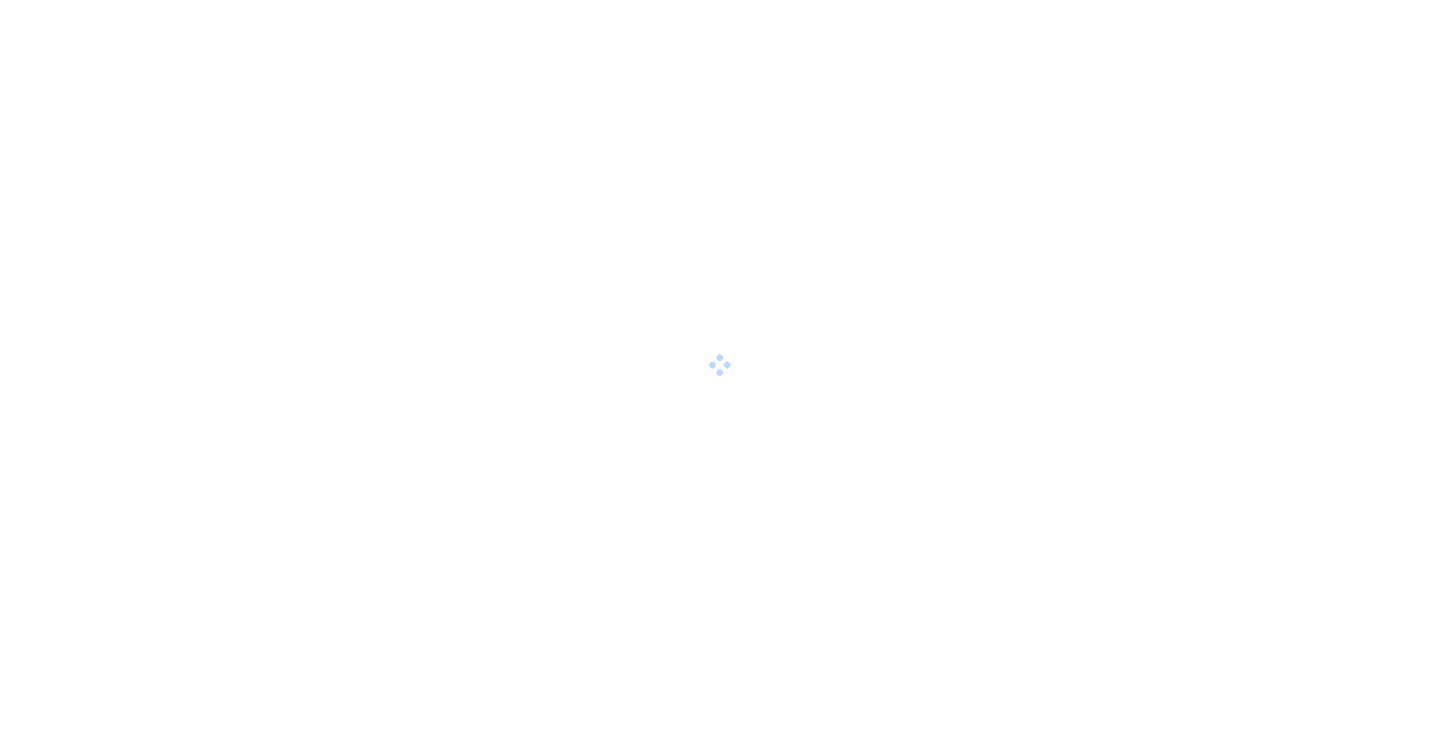 scroll, scrollTop: 0, scrollLeft: 0, axis: both 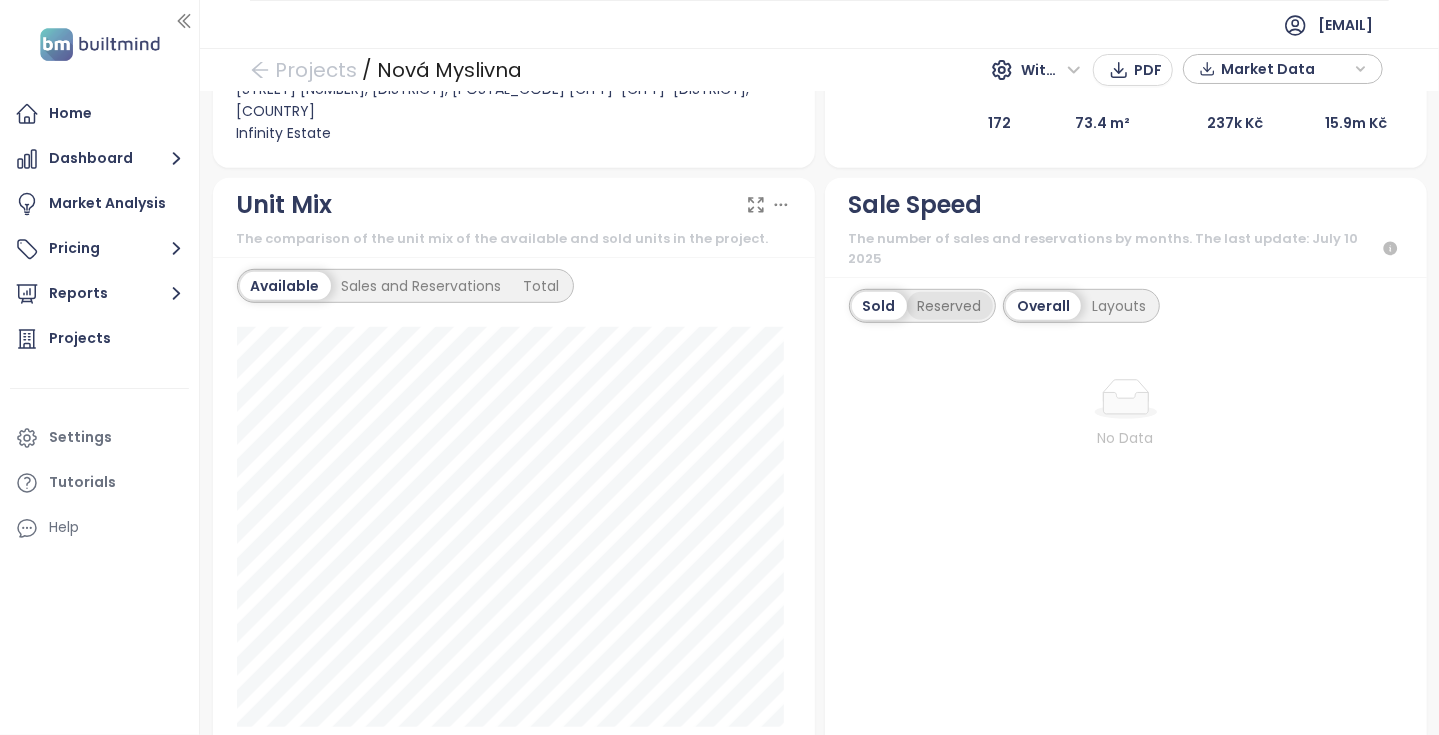 click on "Reserved" at bounding box center (950, 306) 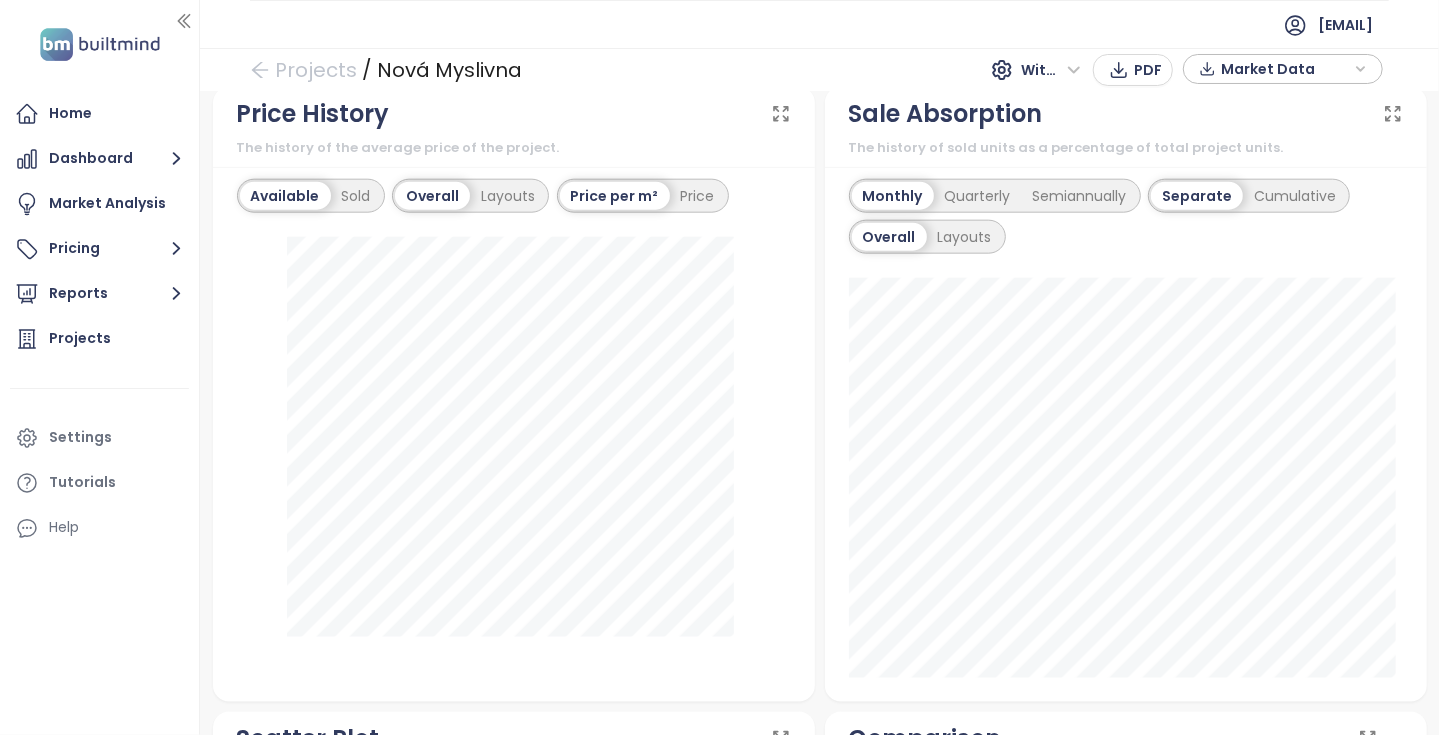 scroll, scrollTop: 1300, scrollLeft: 0, axis: vertical 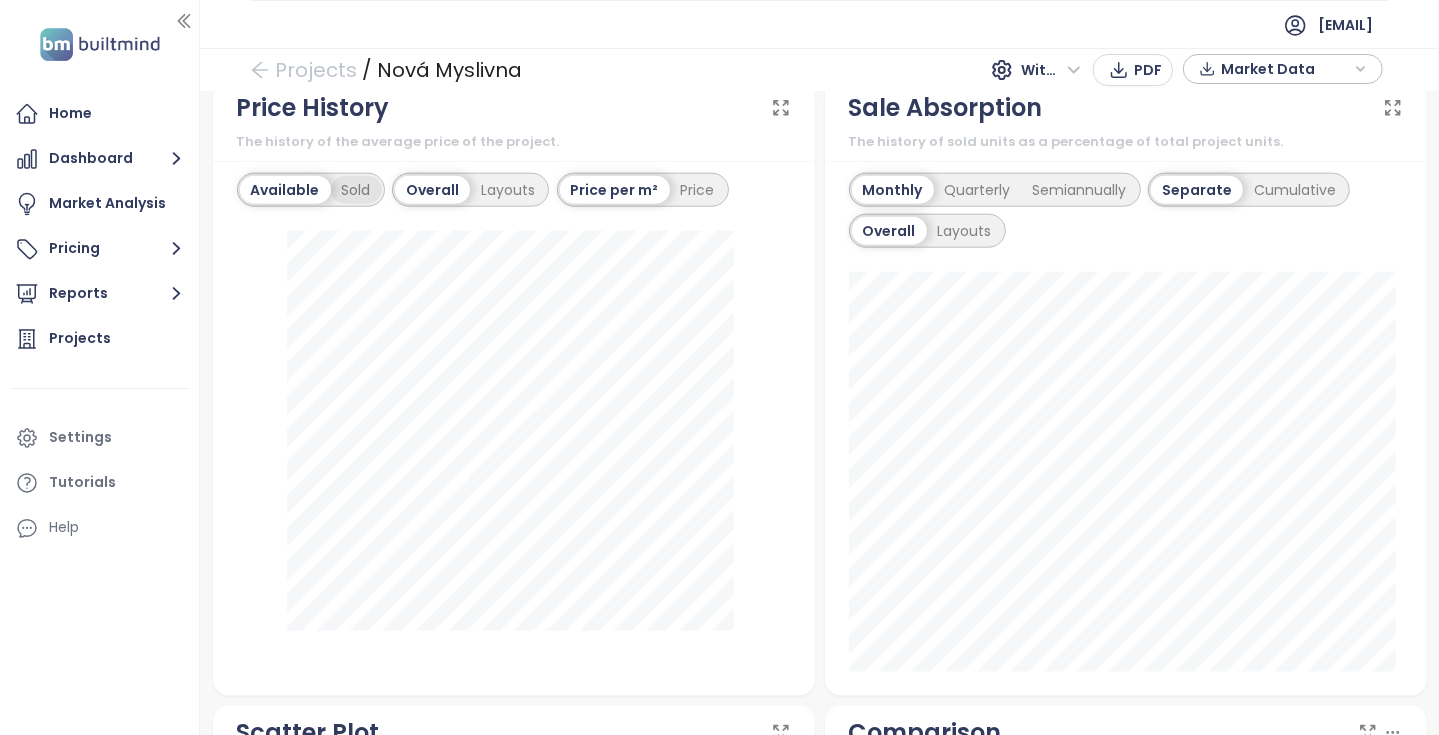 click on "Sold" at bounding box center (356, 190) 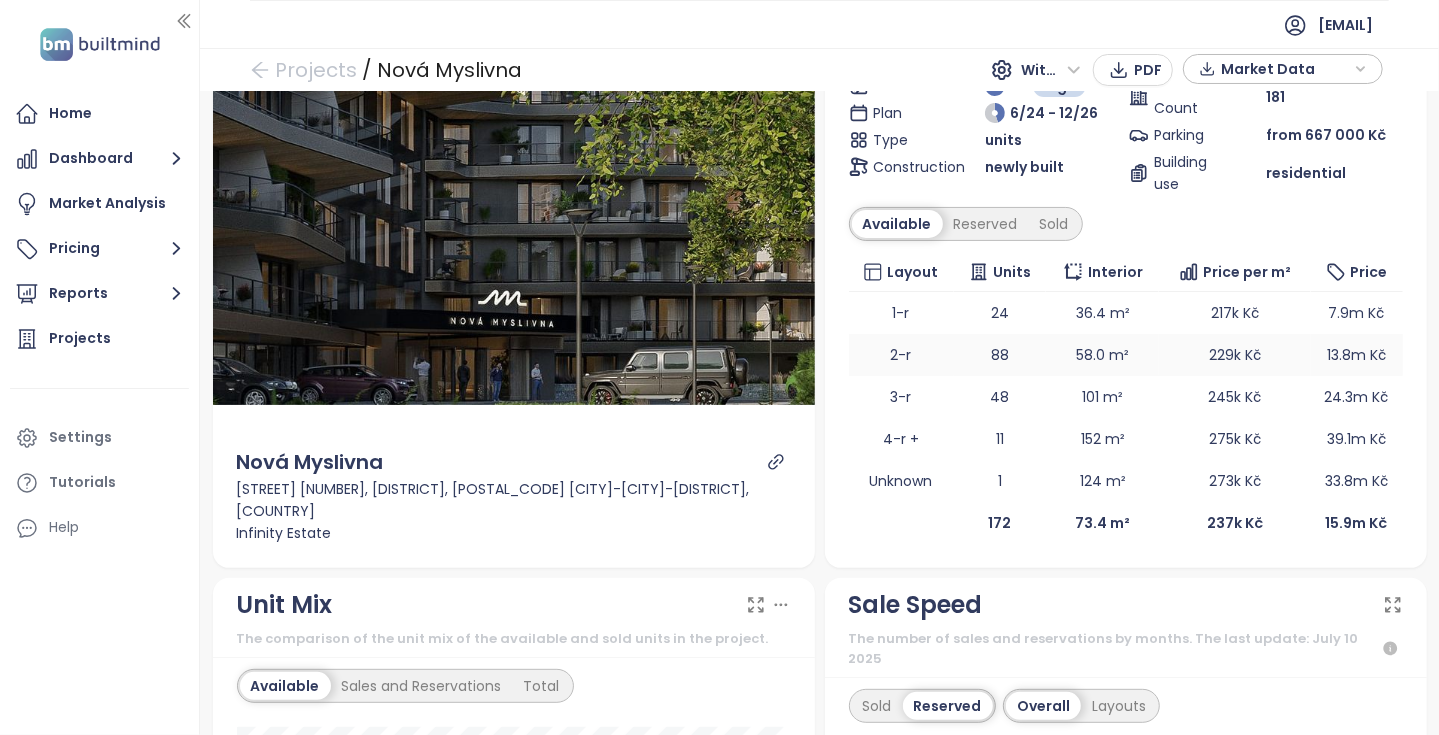 scroll, scrollTop: 100, scrollLeft: 0, axis: vertical 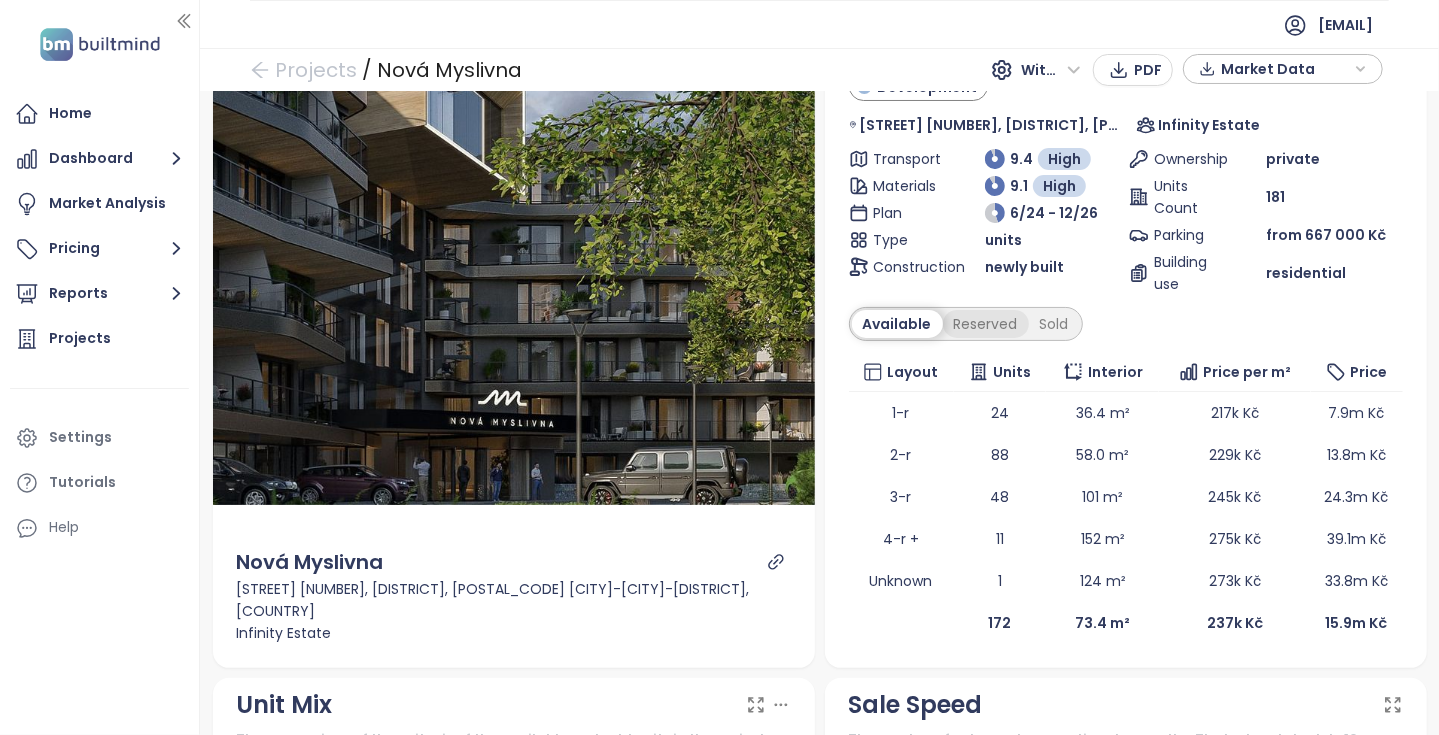 click on "Reserved" at bounding box center (986, 324) 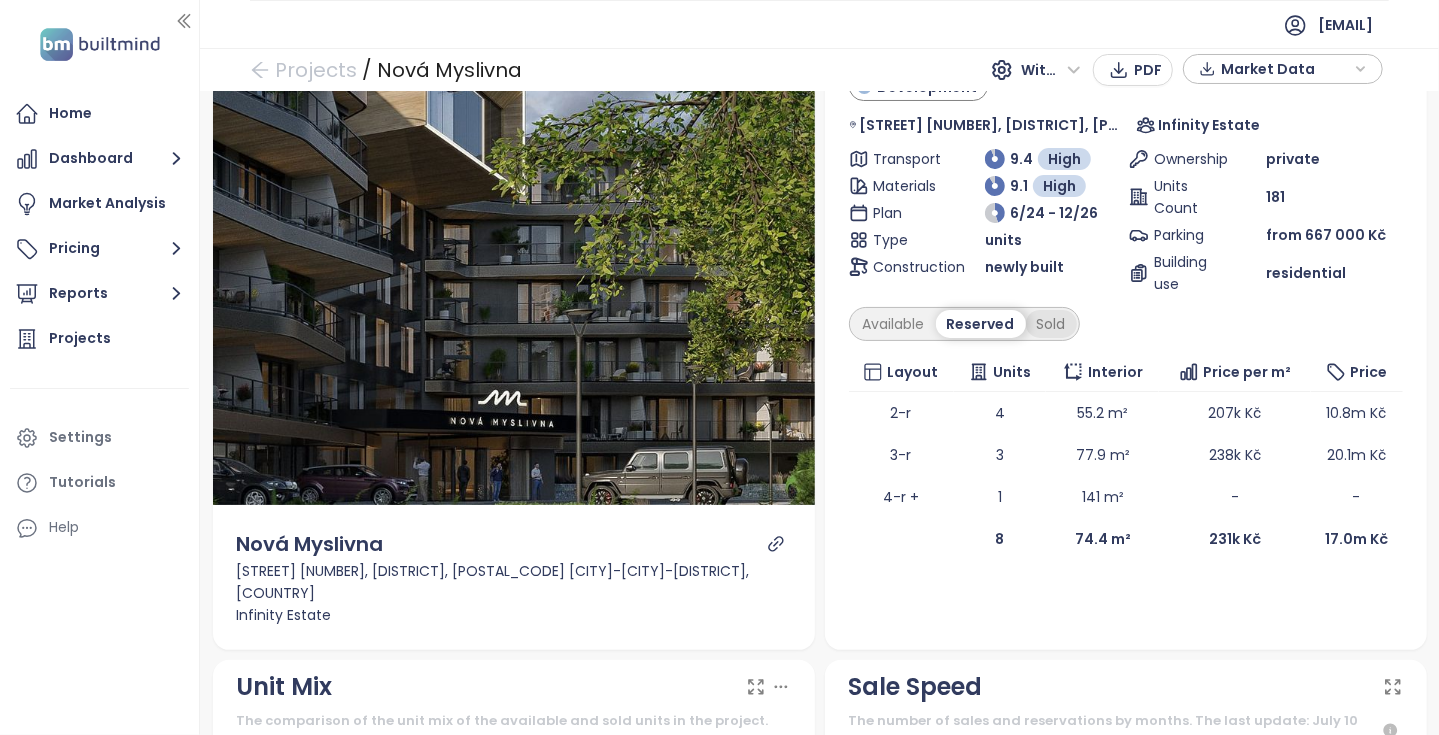 click on "Sold" at bounding box center [1051, 324] 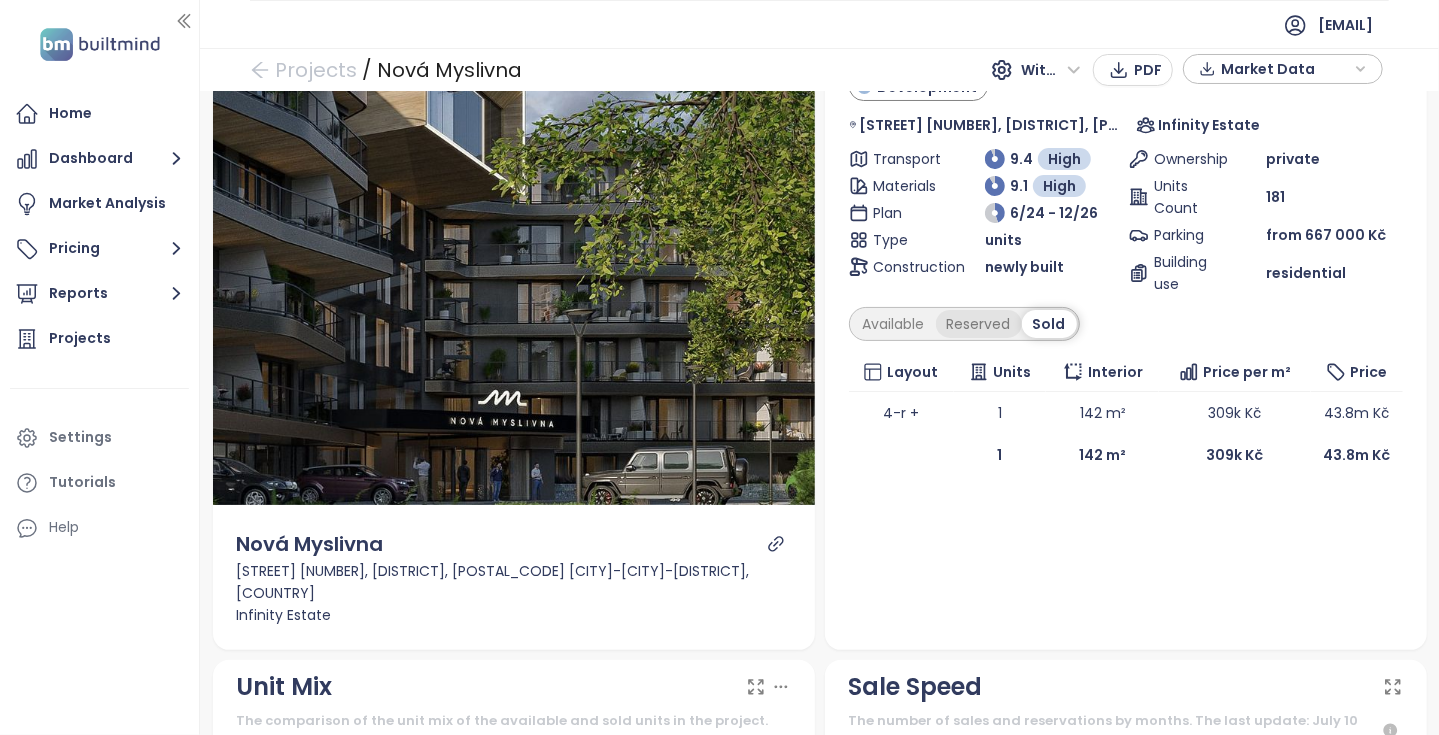 click on "Reserved" at bounding box center [979, 324] 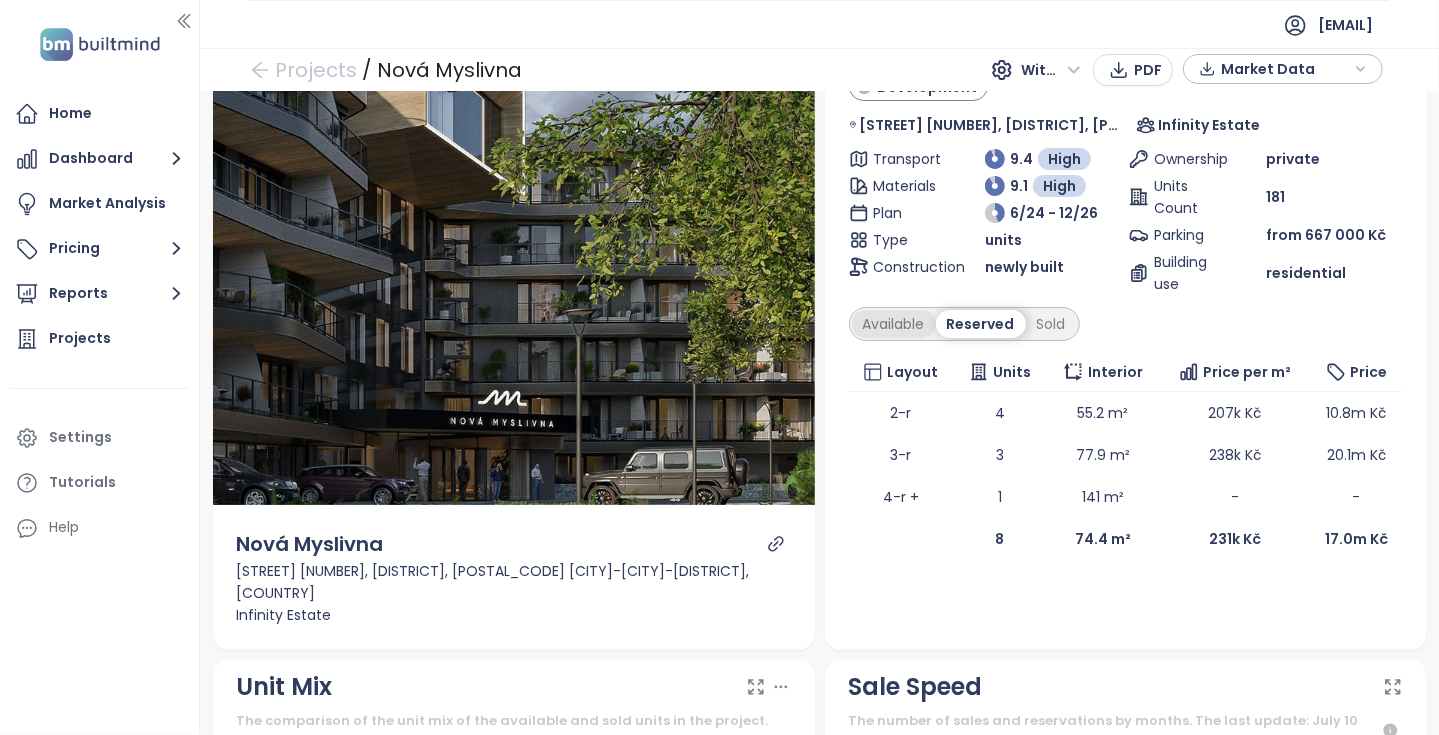 click on "Available" at bounding box center [894, 324] 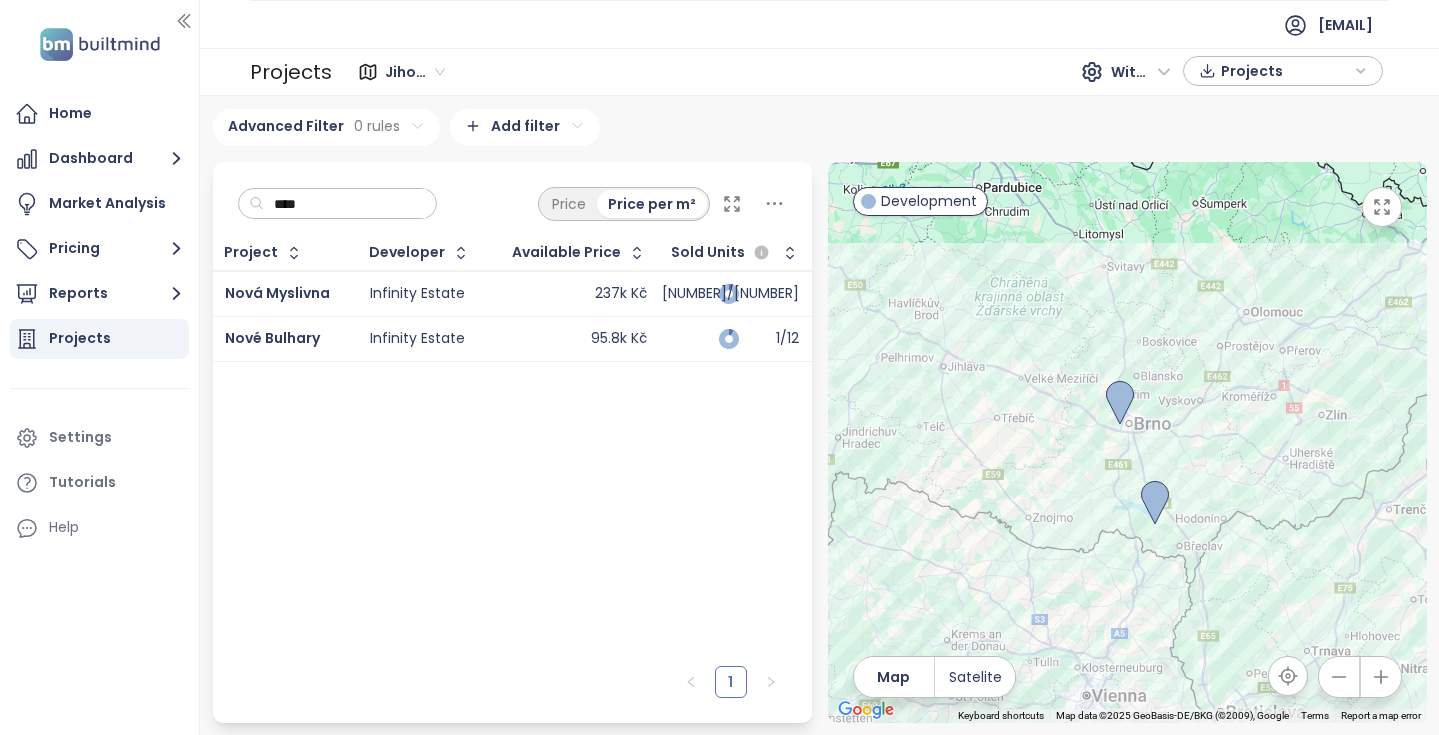 scroll, scrollTop: 0, scrollLeft: 0, axis: both 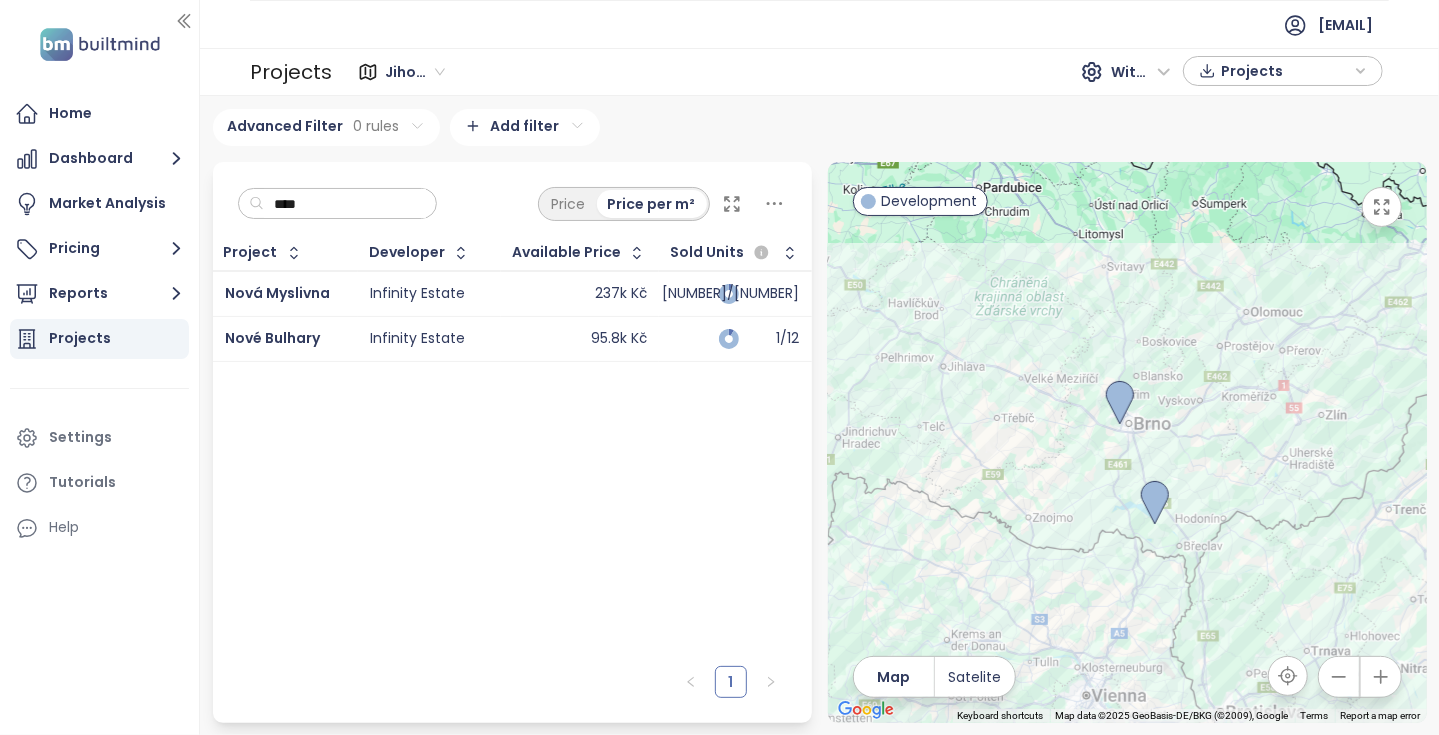 click on "****" at bounding box center (345, 204) 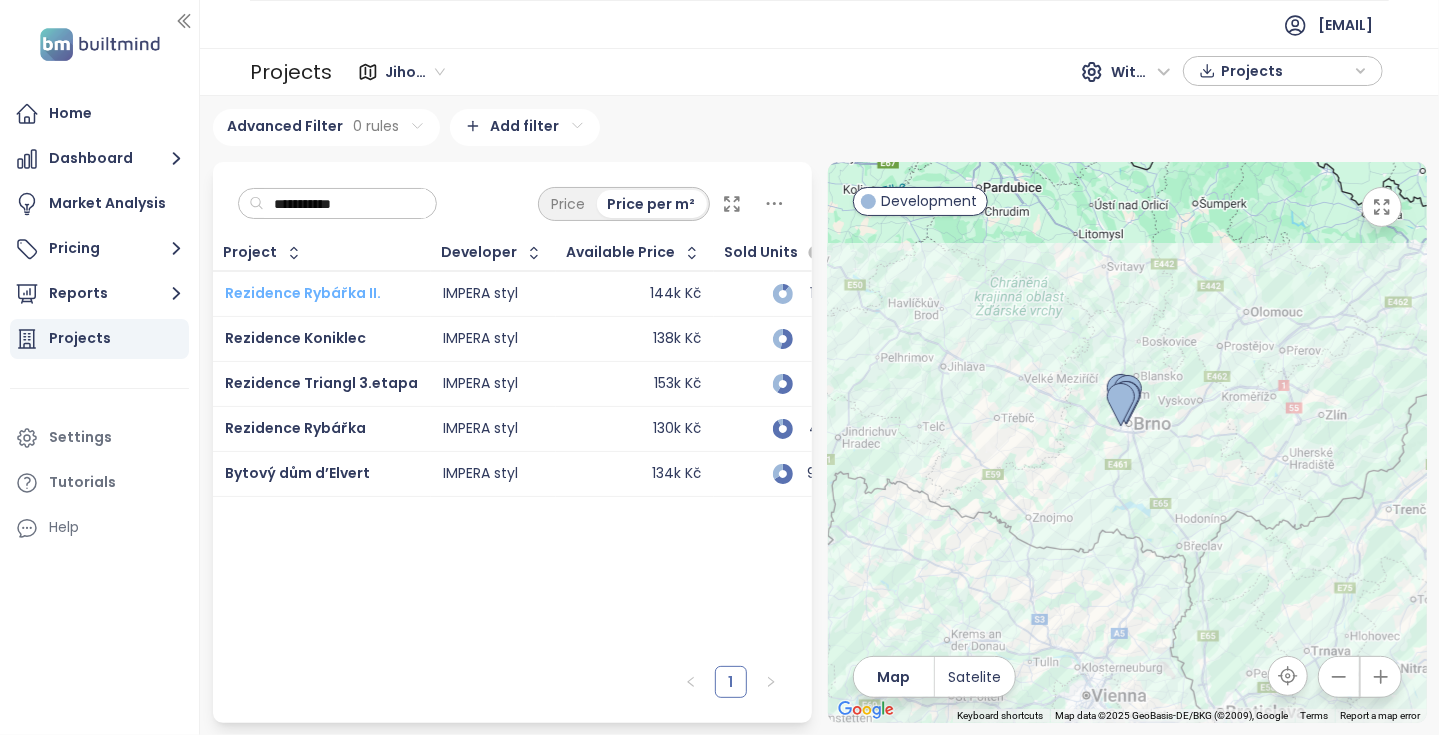 type on "**********" 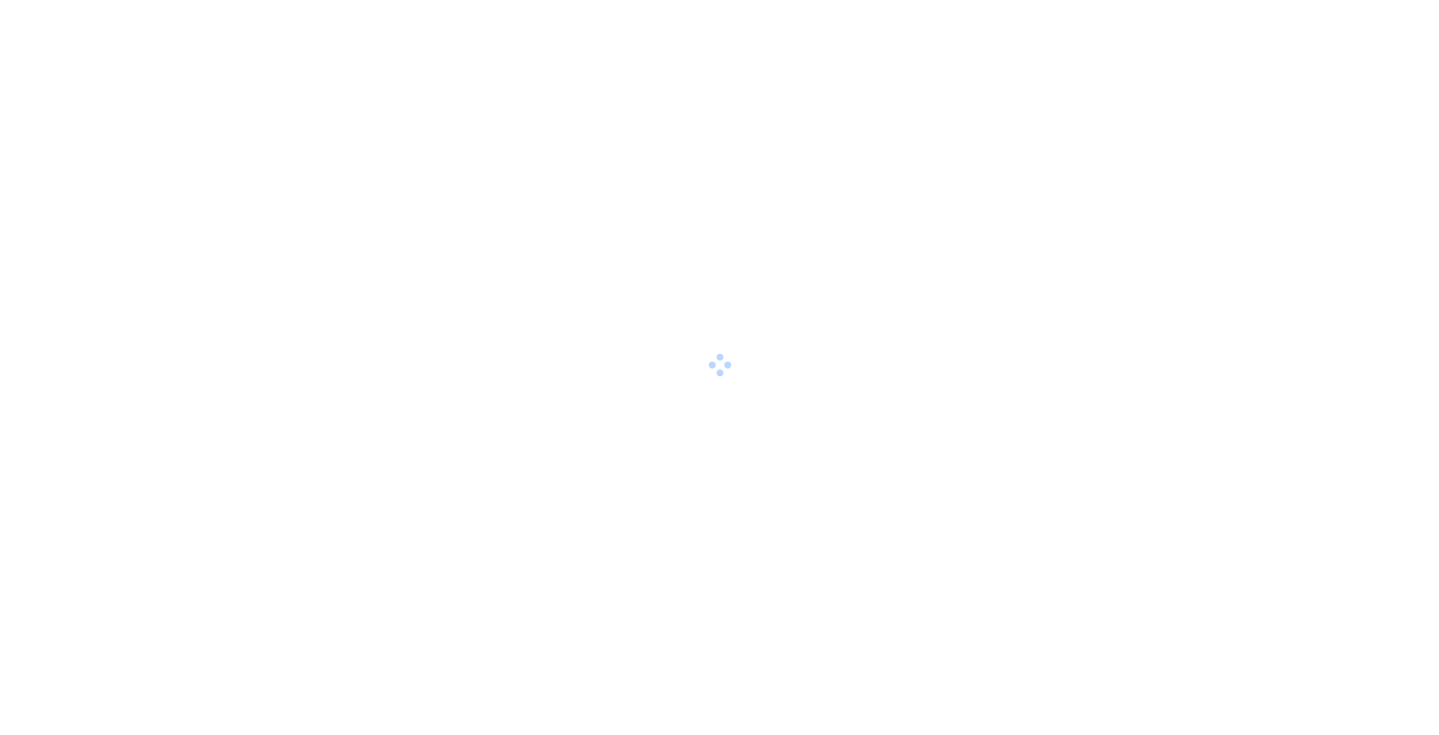 scroll, scrollTop: 0, scrollLeft: 0, axis: both 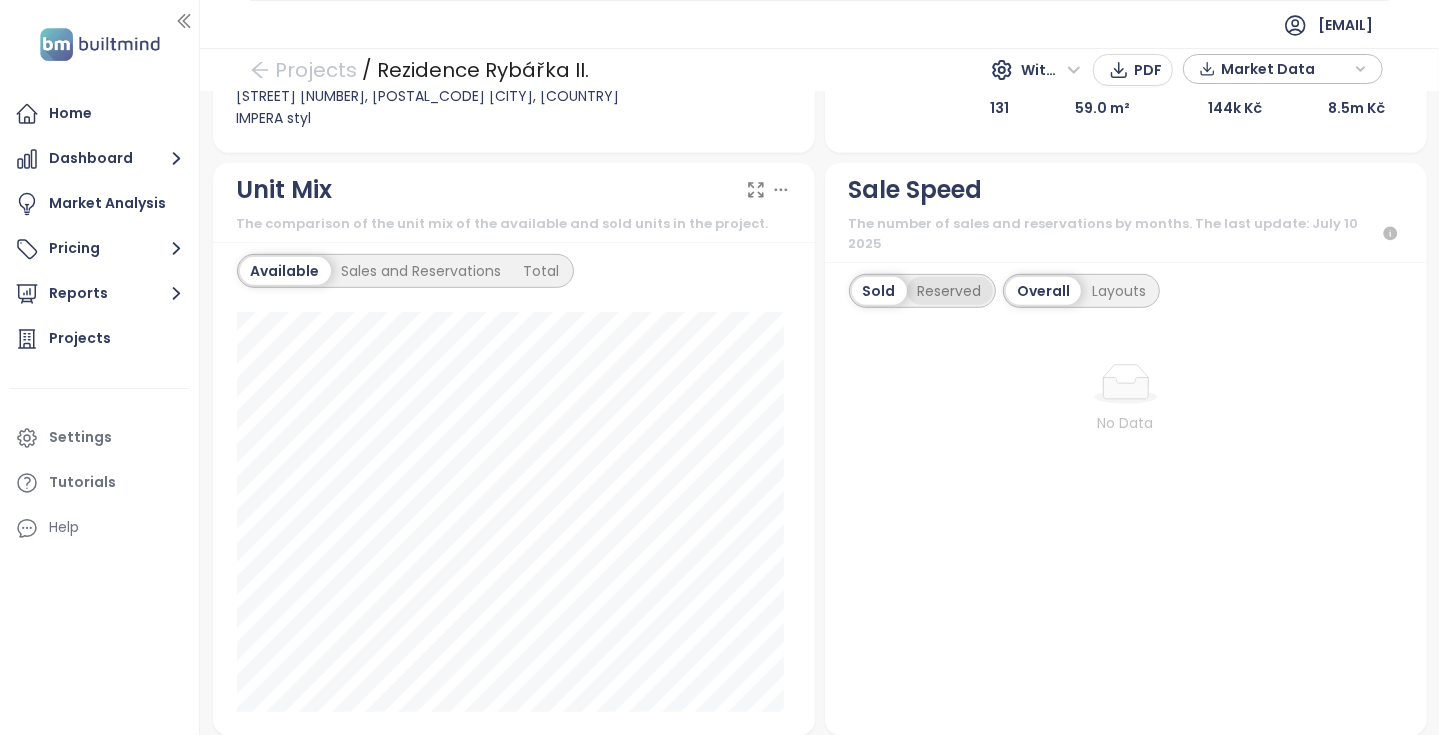 click on "Reserved" at bounding box center (950, 291) 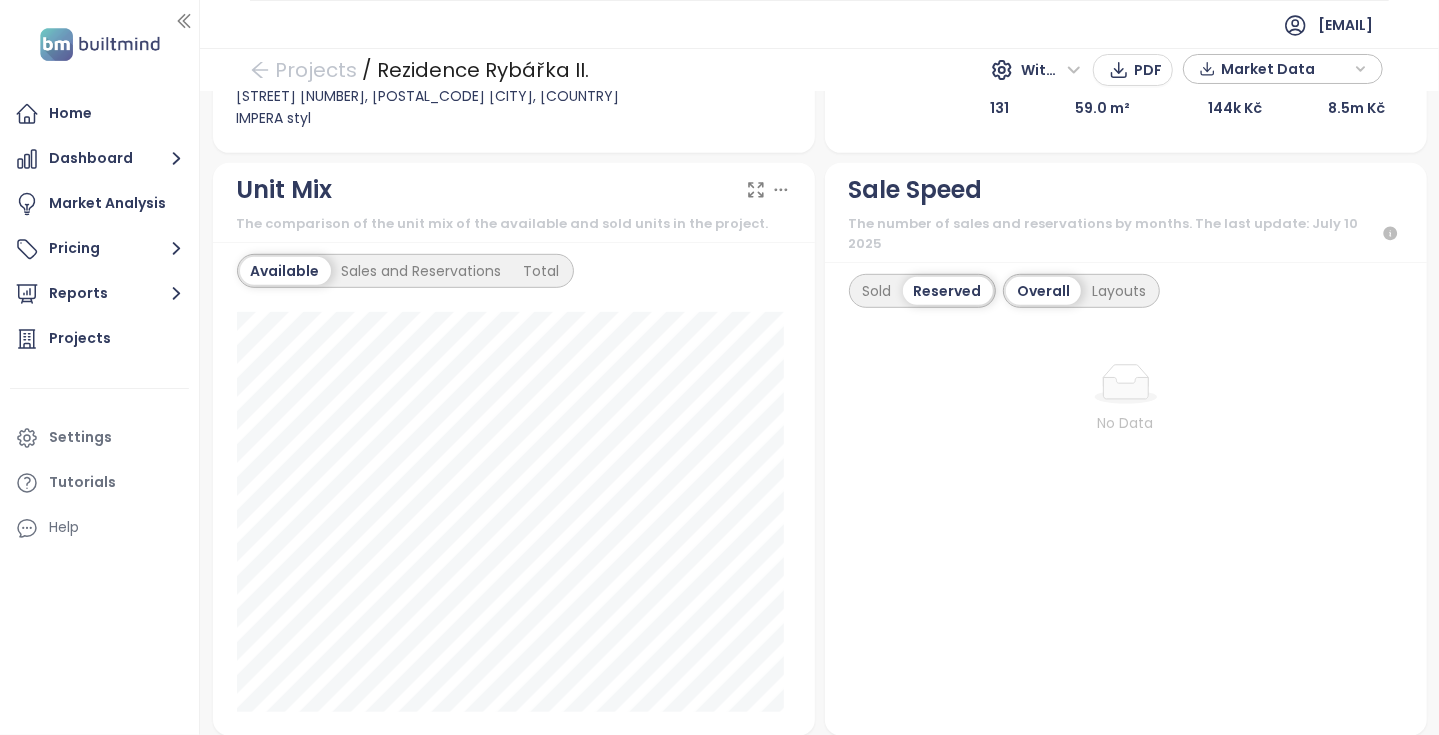 click on "Sold Reserved Overall Layouts" at bounding box center (1126, 291) 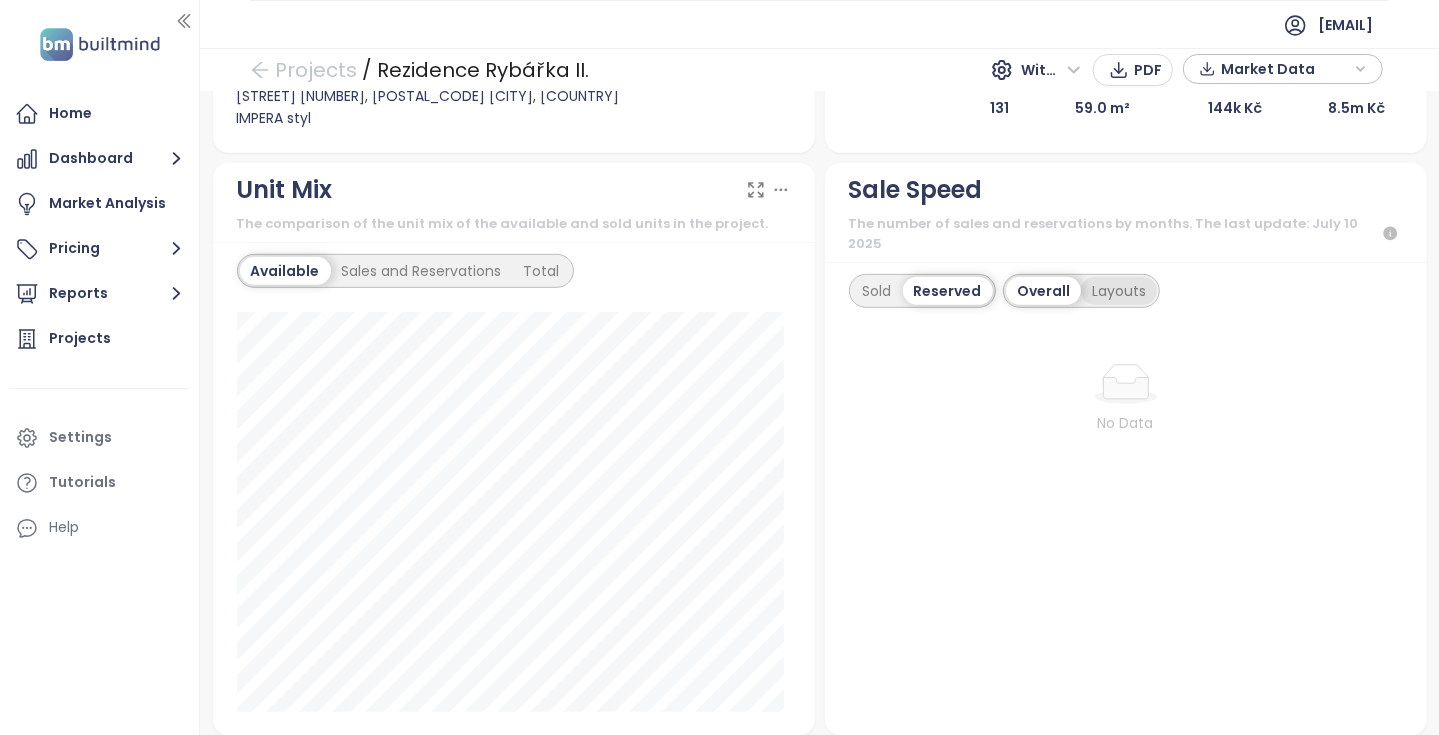 click on "Layouts" at bounding box center (1119, 291) 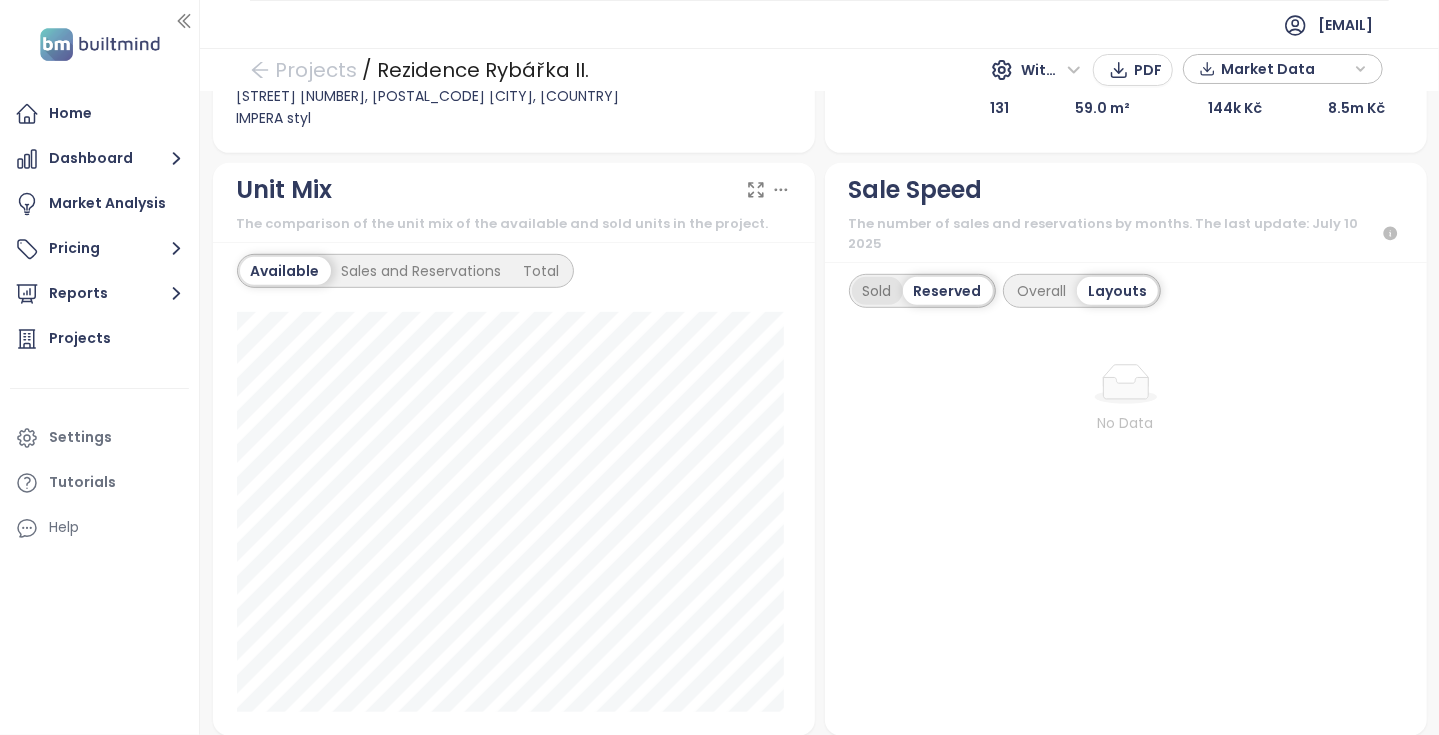 click on "Sold" at bounding box center (877, 291) 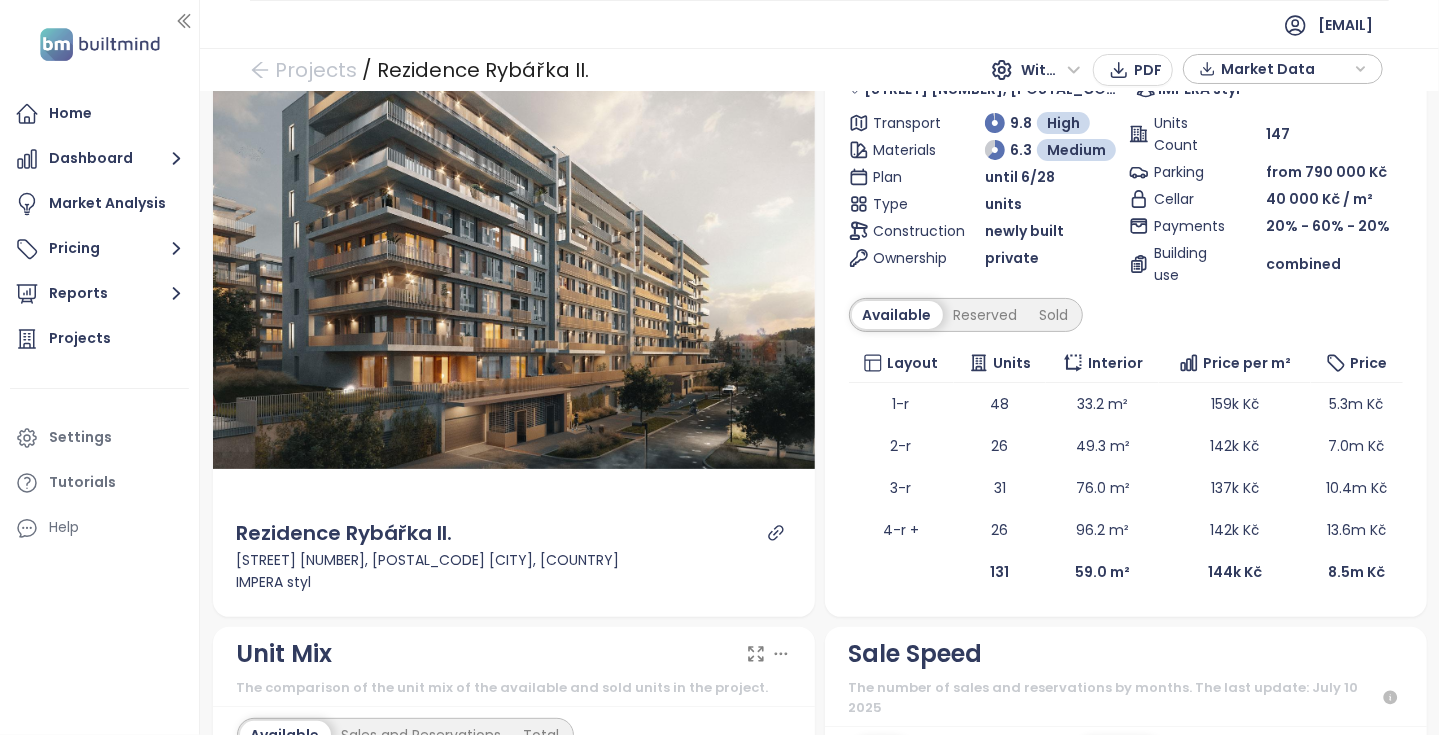 scroll, scrollTop: 100, scrollLeft: 0, axis: vertical 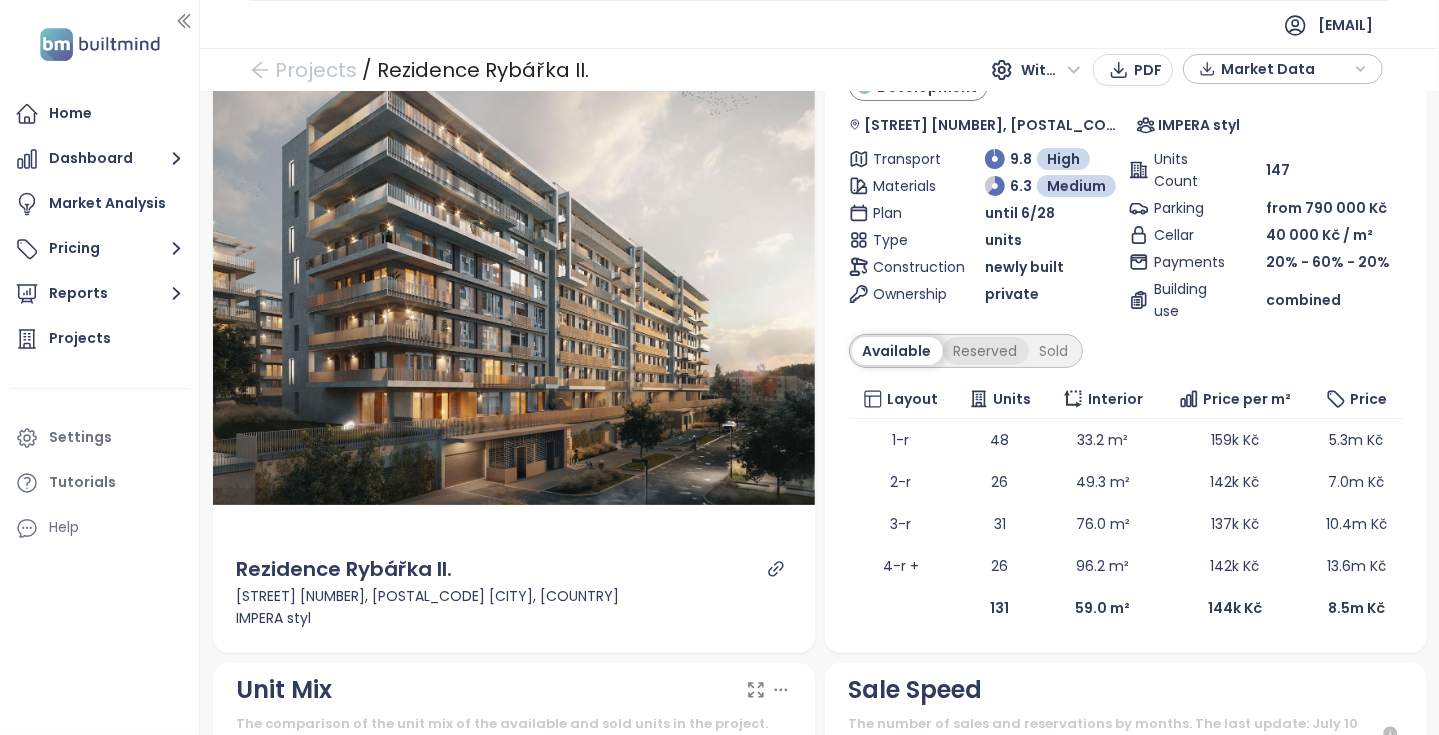 click on "Reserved" at bounding box center (986, 351) 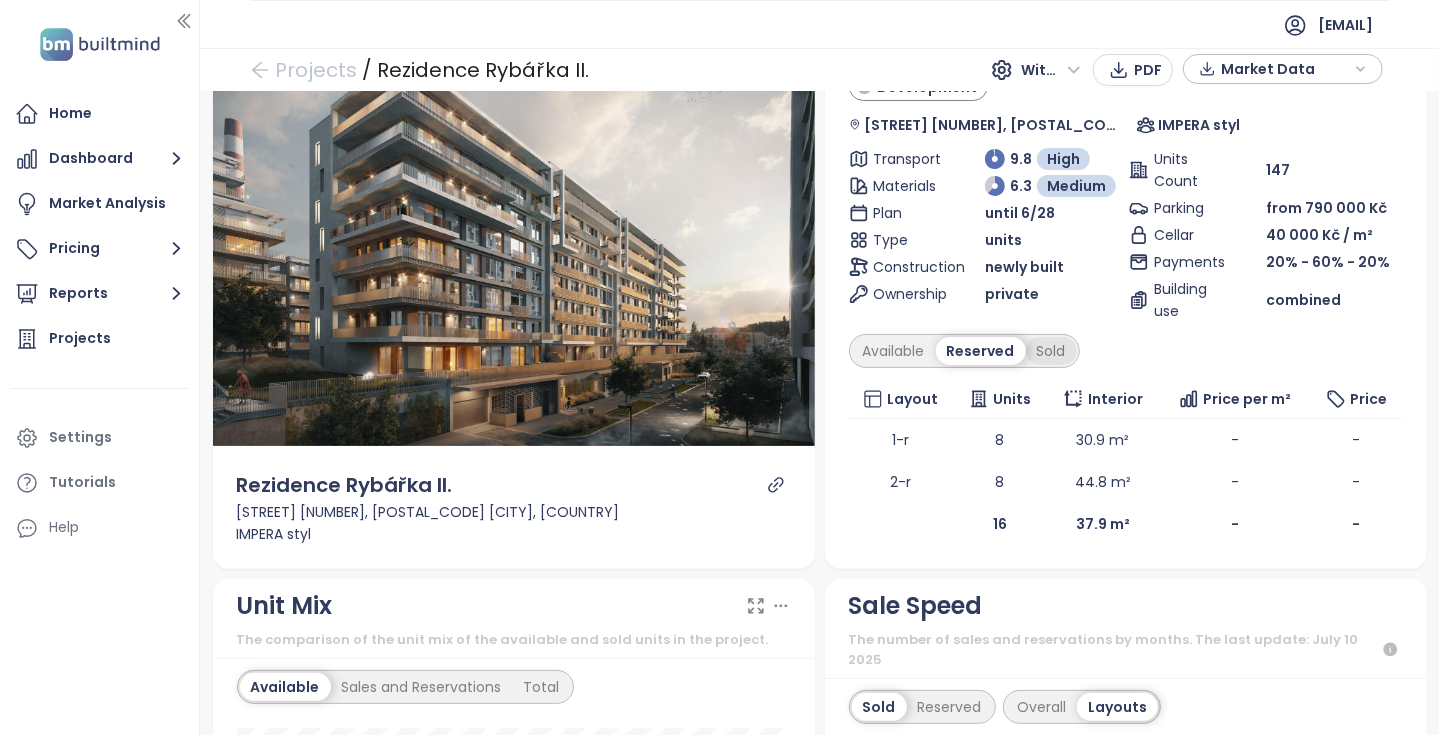 click on "Sold" at bounding box center [1051, 351] 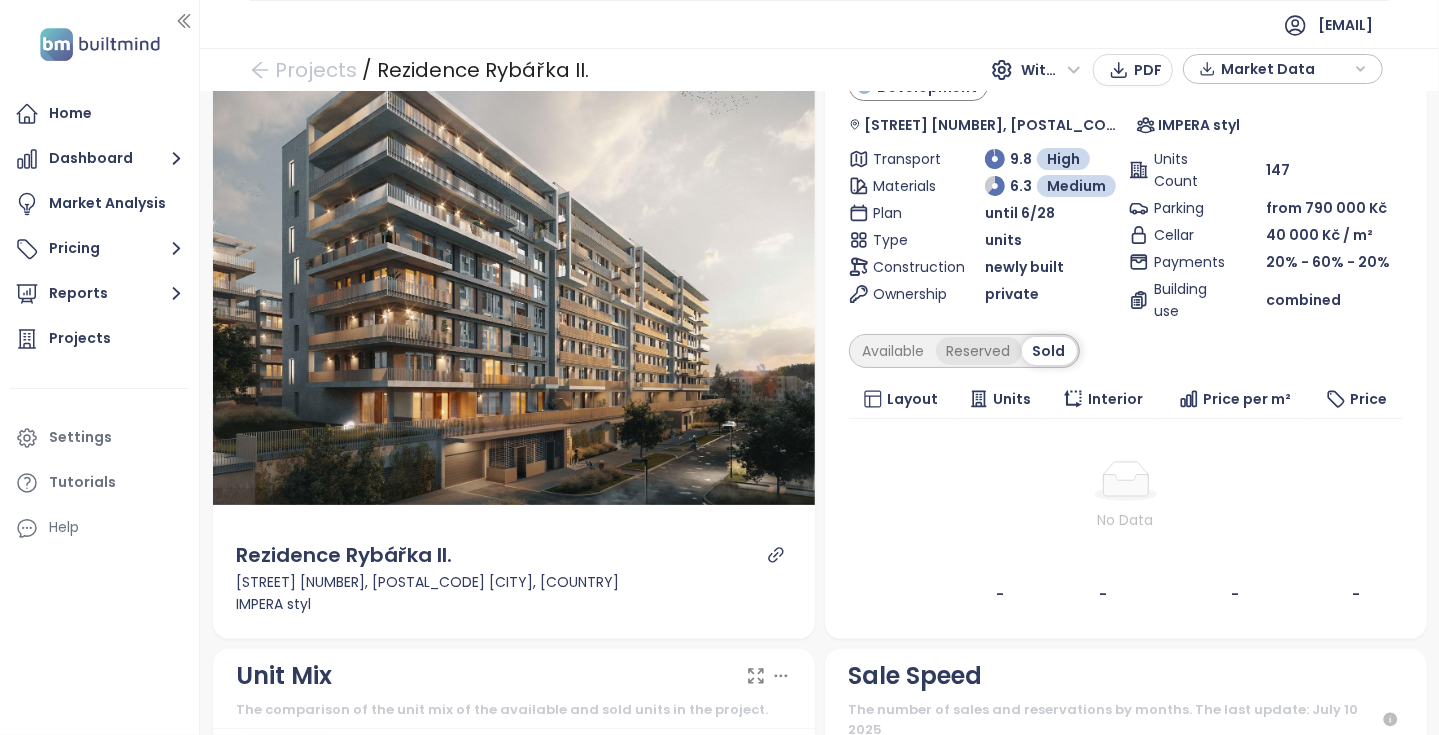 click on "Reserved" at bounding box center [979, 351] 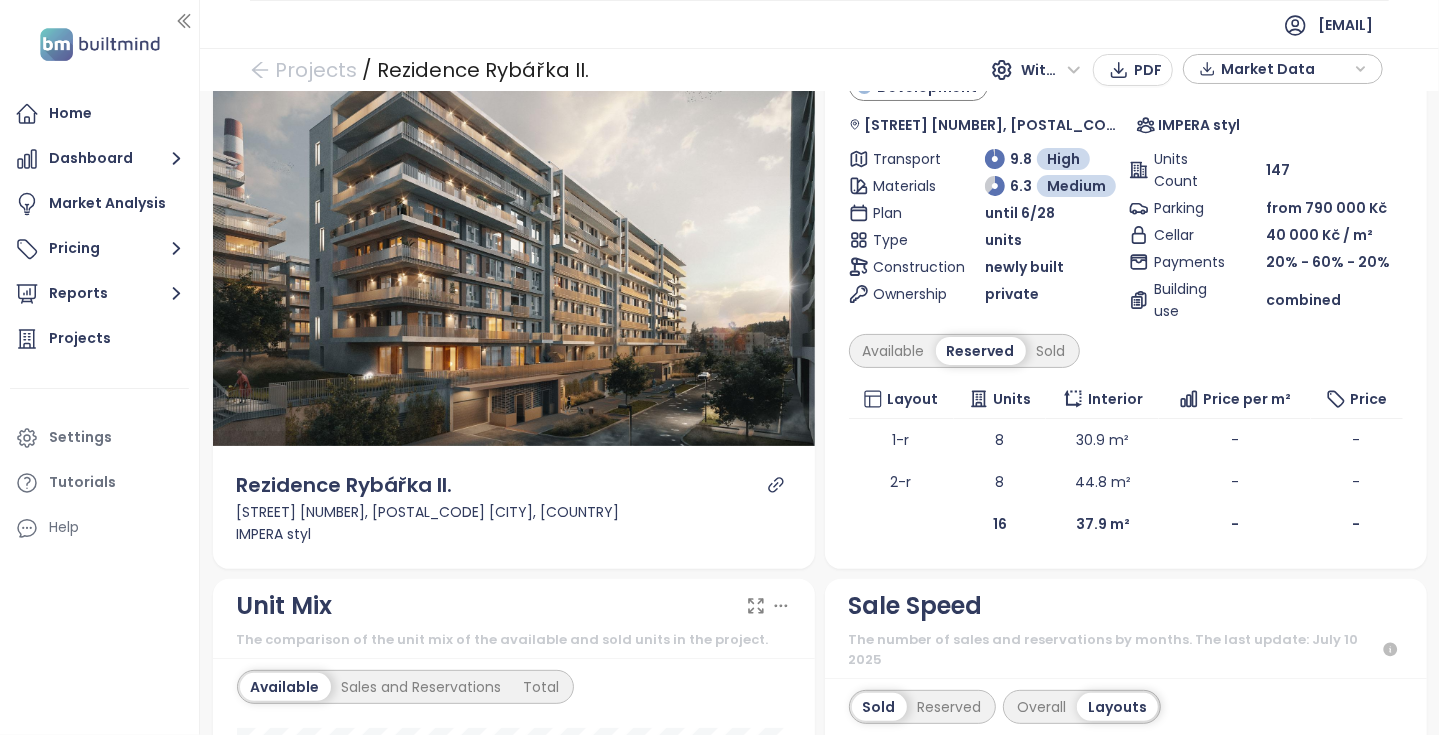 click on "Reserved" at bounding box center [981, 351] 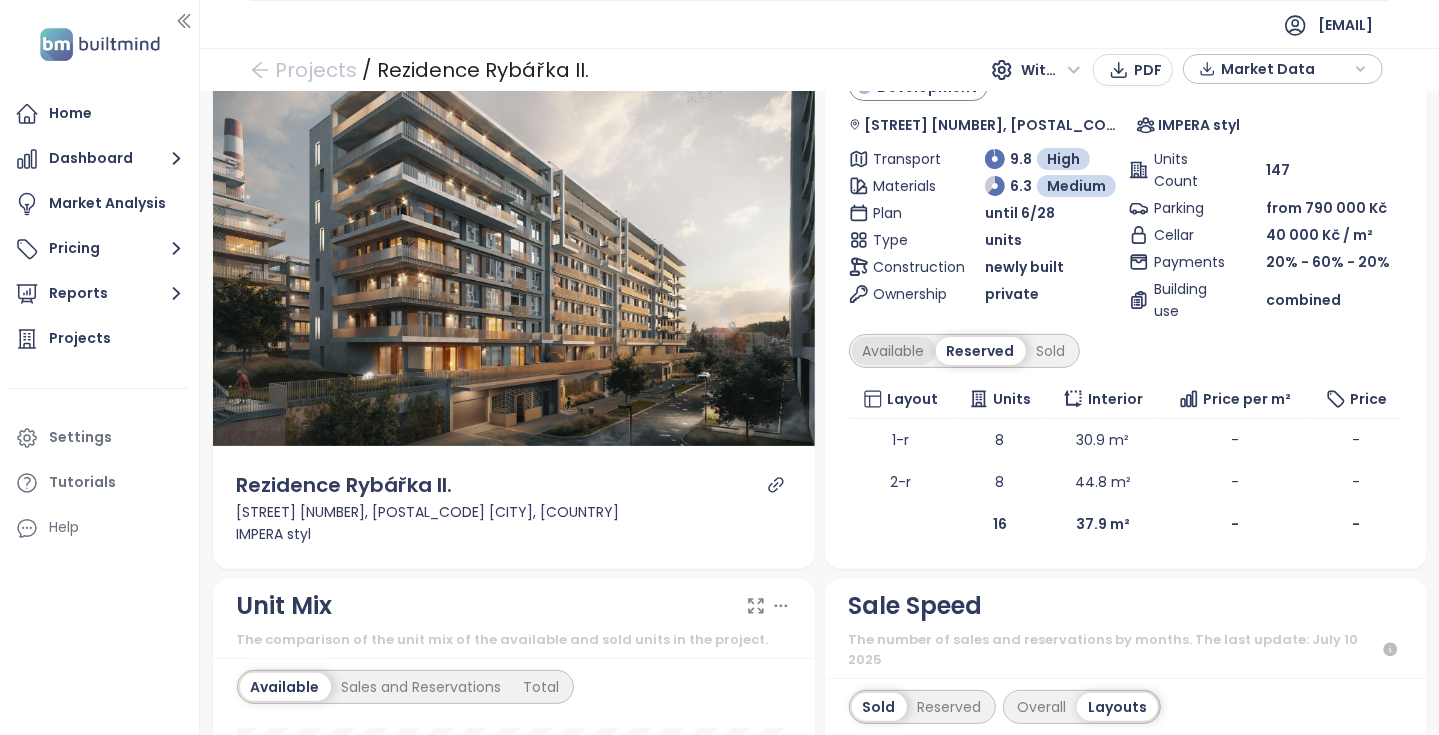 click on "Available" at bounding box center [894, 351] 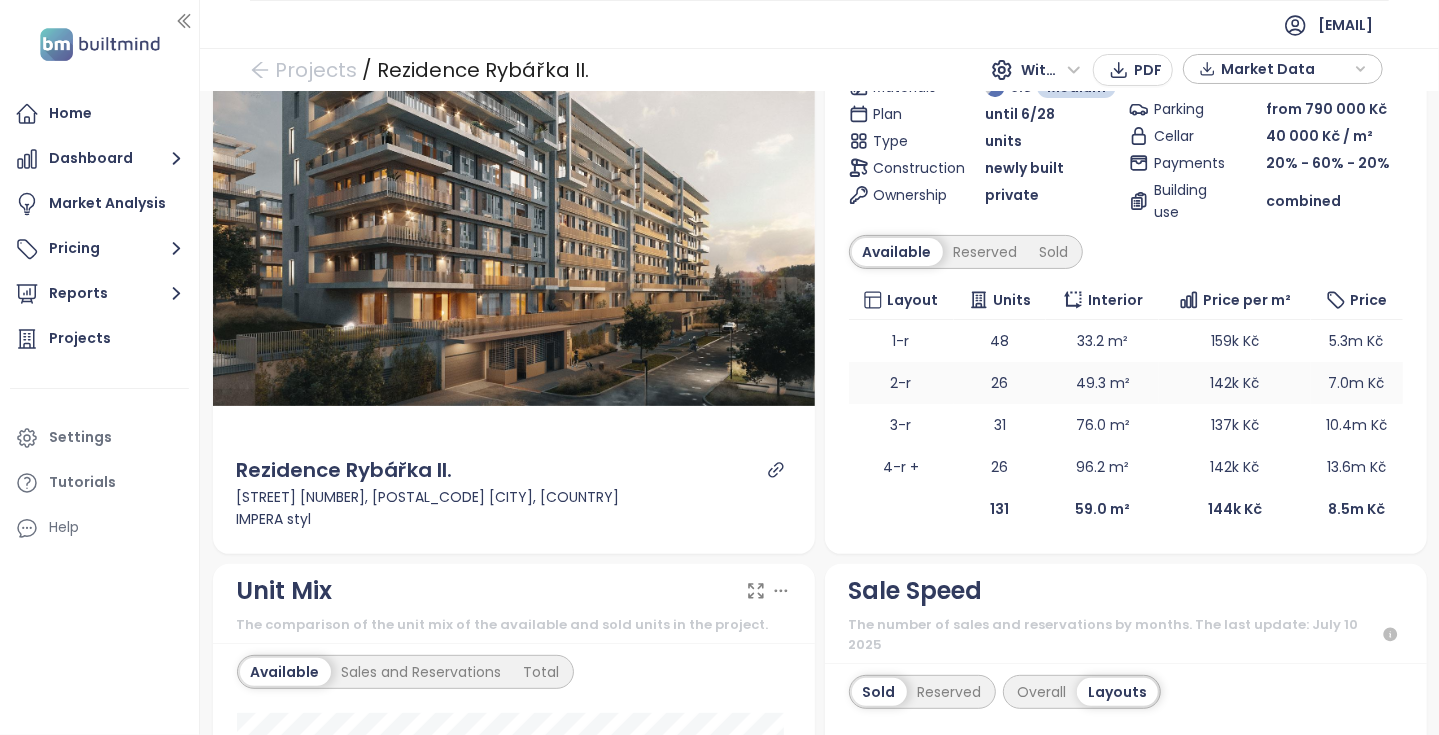 scroll, scrollTop: 200, scrollLeft: 0, axis: vertical 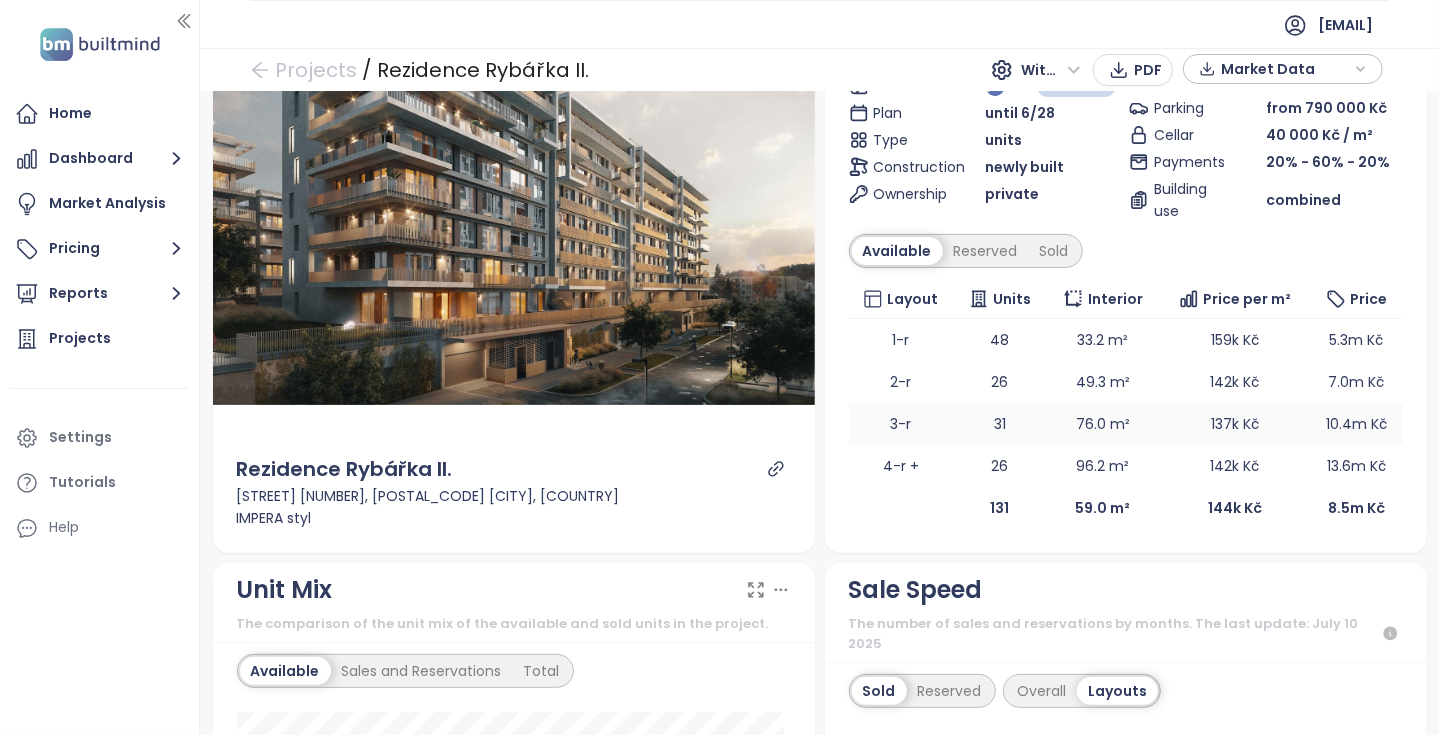 click on "3-r" at bounding box center (901, 424) 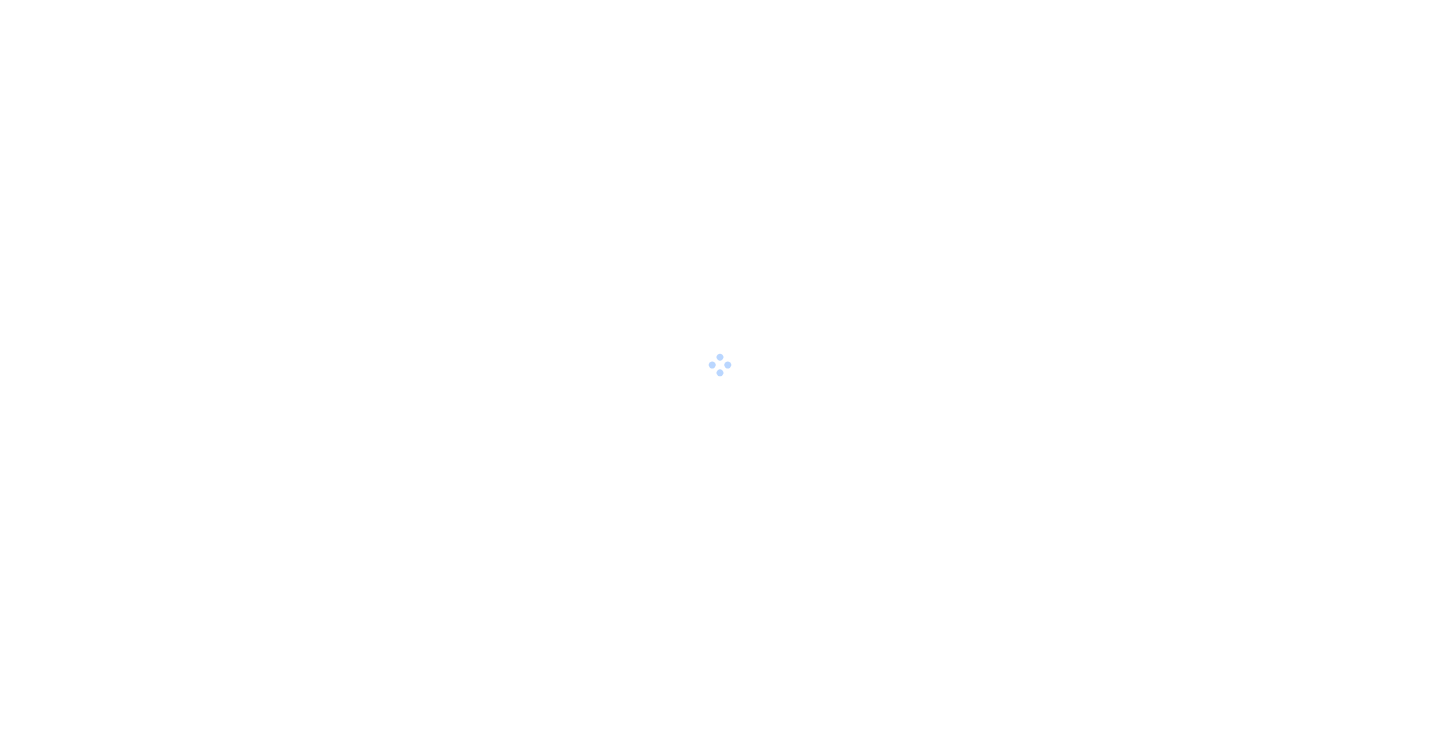scroll, scrollTop: 0, scrollLeft: 0, axis: both 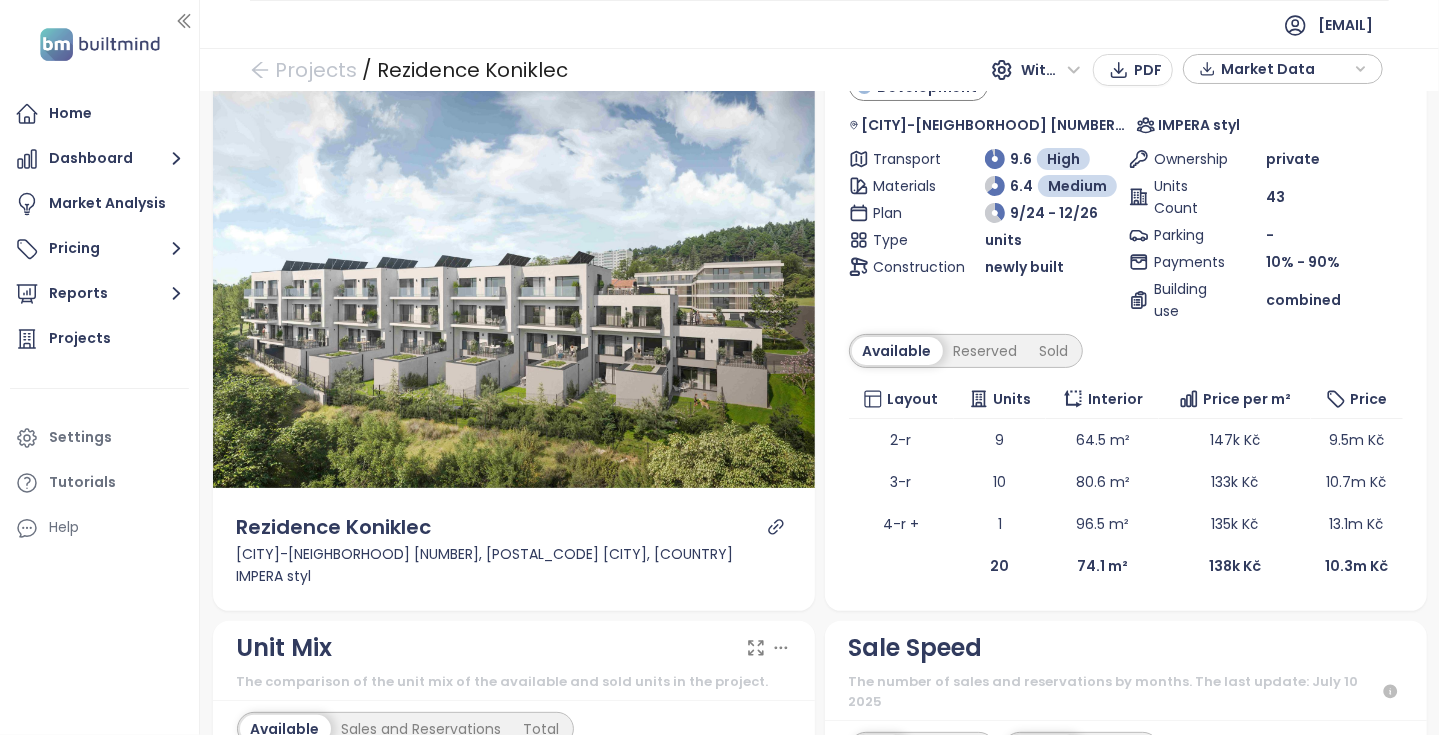 click on "Rezidence Koniklec Development [CITY]-[NEIGHBORHOOD] [NUMBER], [POSTAL_CODE] [CITY], [COUNTRY] IMPERA styl Transport 9.6 High Materials 6.4 Medium Plan 9/24 - 12/26 Type units Construction newly built Ownership private Units Count 43 Parking - Payments 10% - 90% Building use combined Available Reserved Sold Layout Units Interior Price per m² Price 2-r 9 64.5 m² 147k Kč 9.5m Kč 3-r 10 80.6 m² 133k Kč 10.7m Kč 4-r + 1 96.5 m² 135k Kč 13.1m Kč 20 74.1 m² 138k Kč 10.3m Kč" at bounding box center (1126, 308) 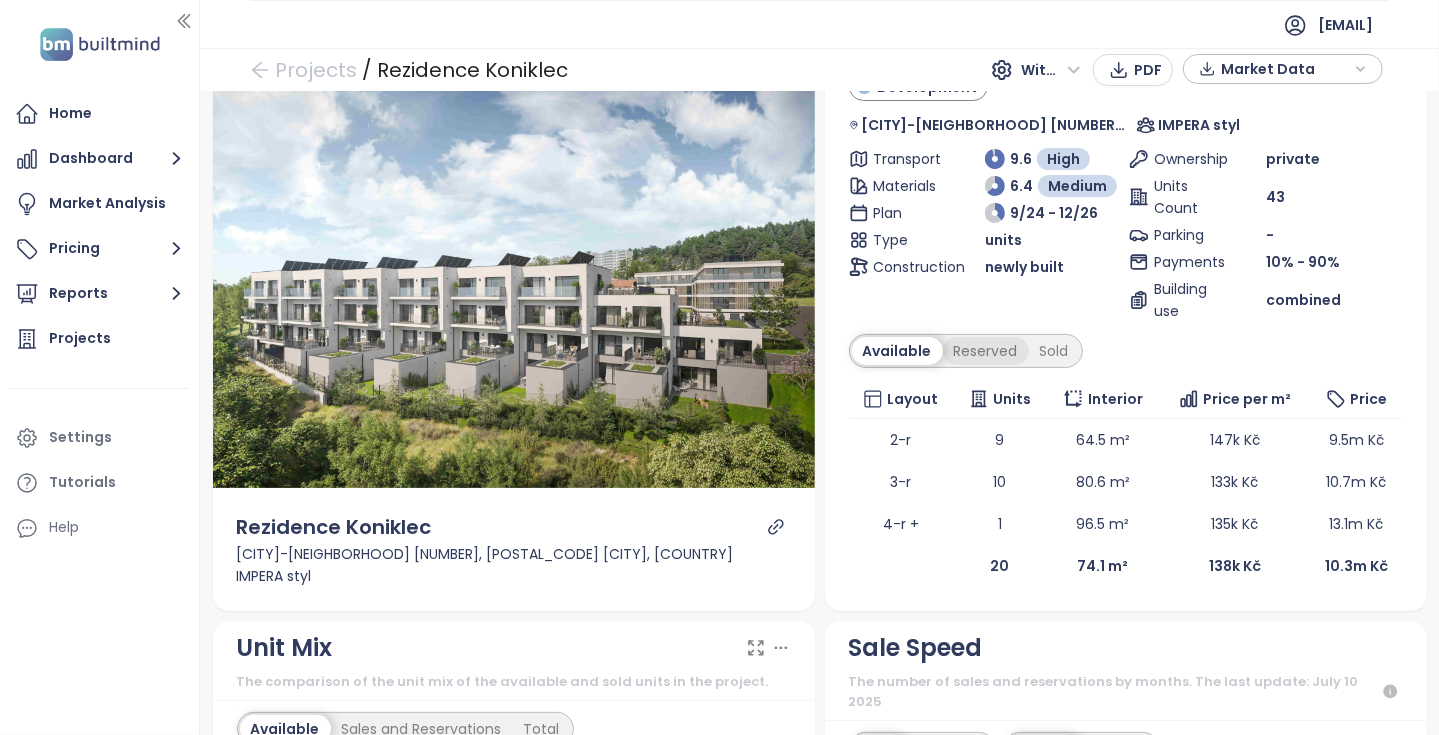 click on "Reserved" at bounding box center [986, 351] 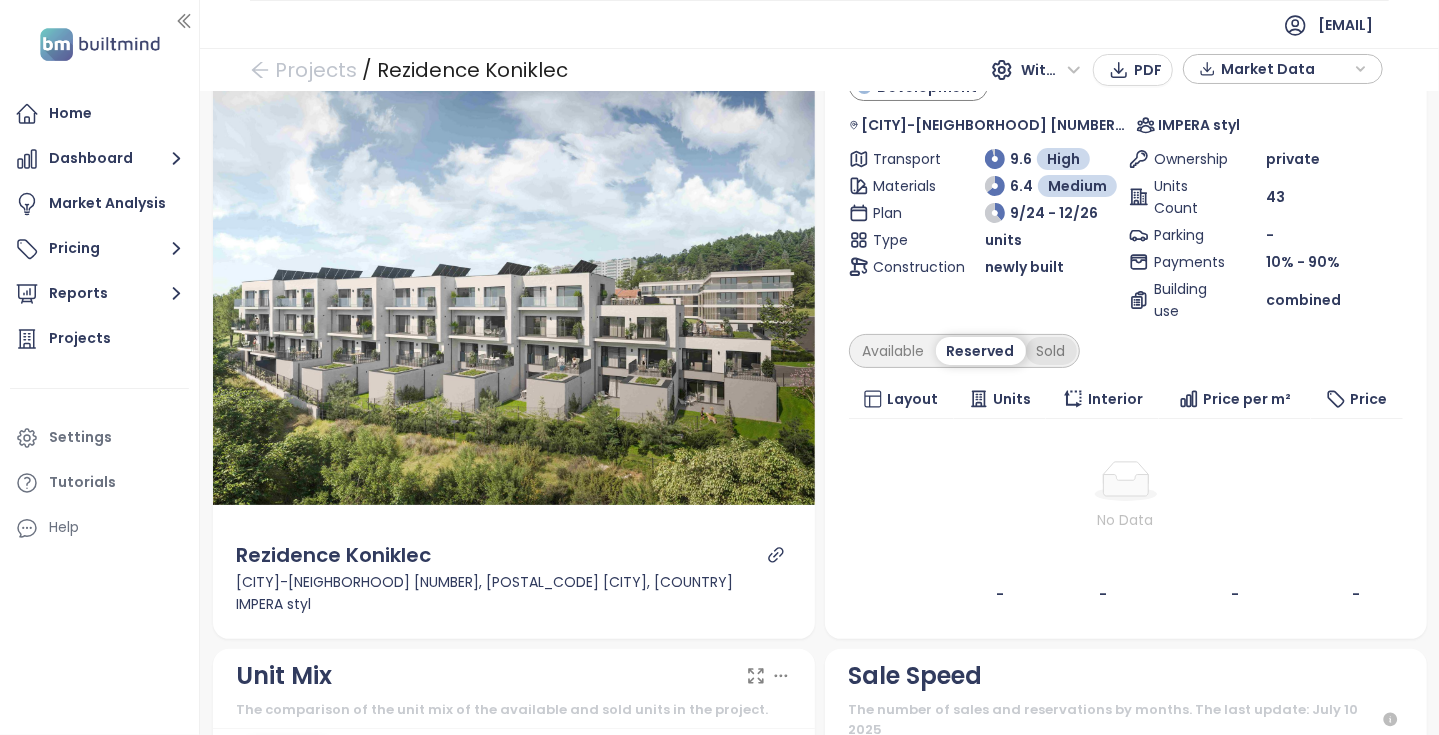 click on "Sold" at bounding box center (1051, 351) 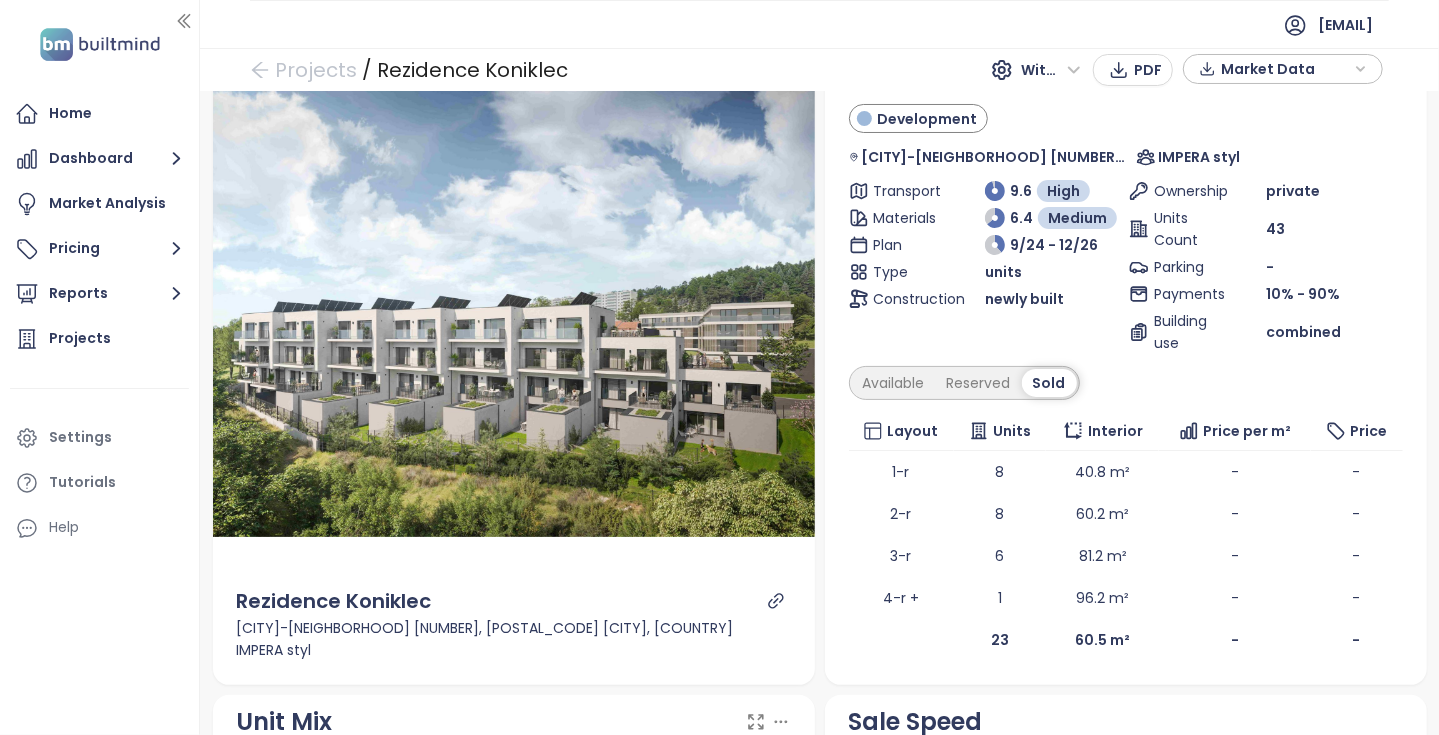 scroll, scrollTop: 0, scrollLeft: 0, axis: both 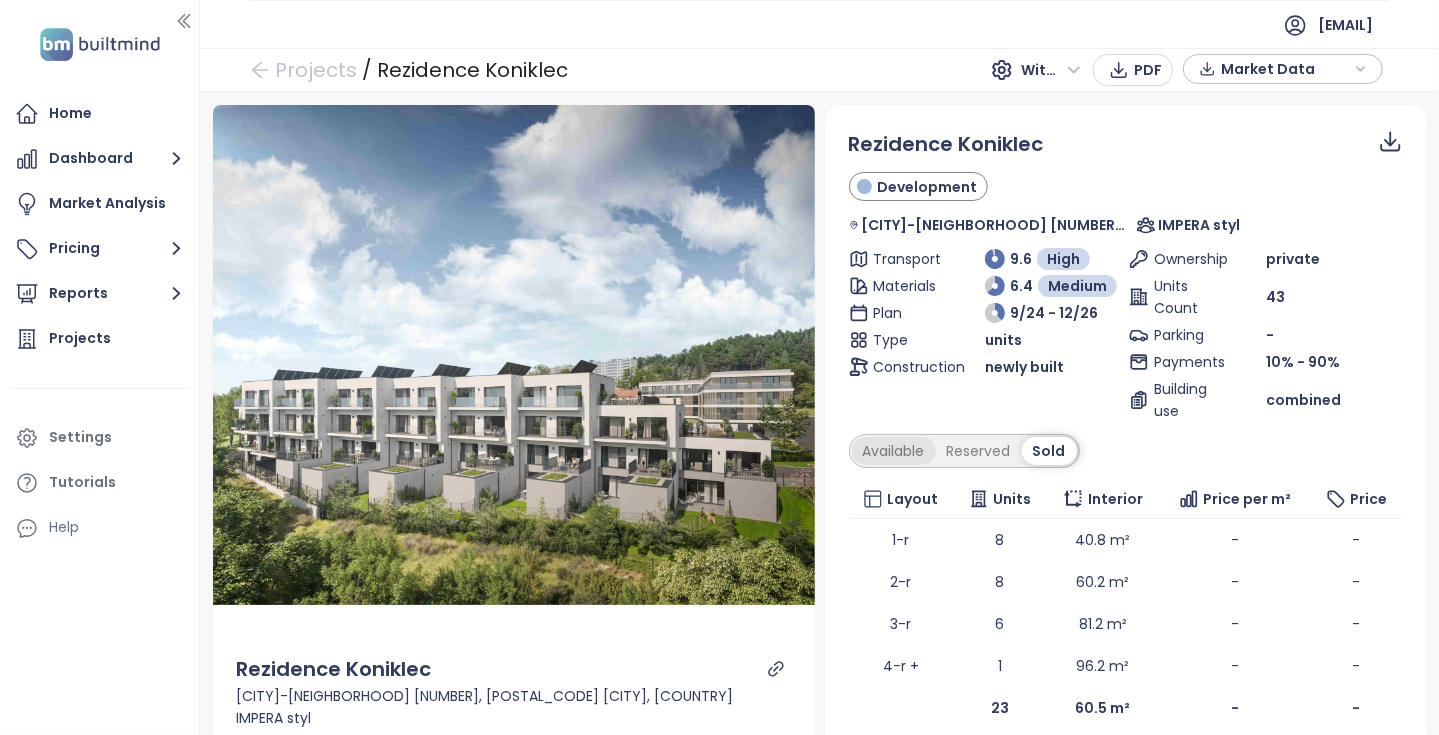 click on "Available" at bounding box center [894, 451] 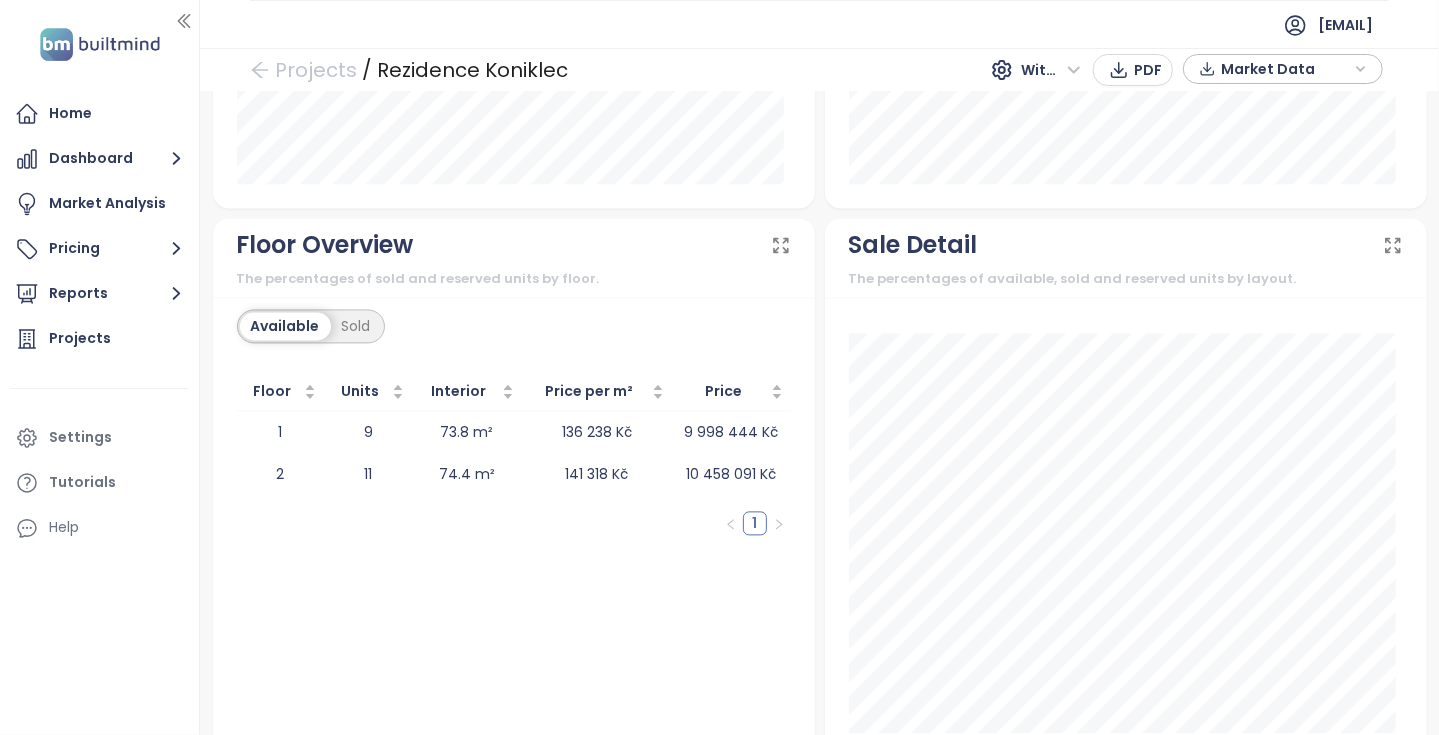 scroll, scrollTop: 2280, scrollLeft: 0, axis: vertical 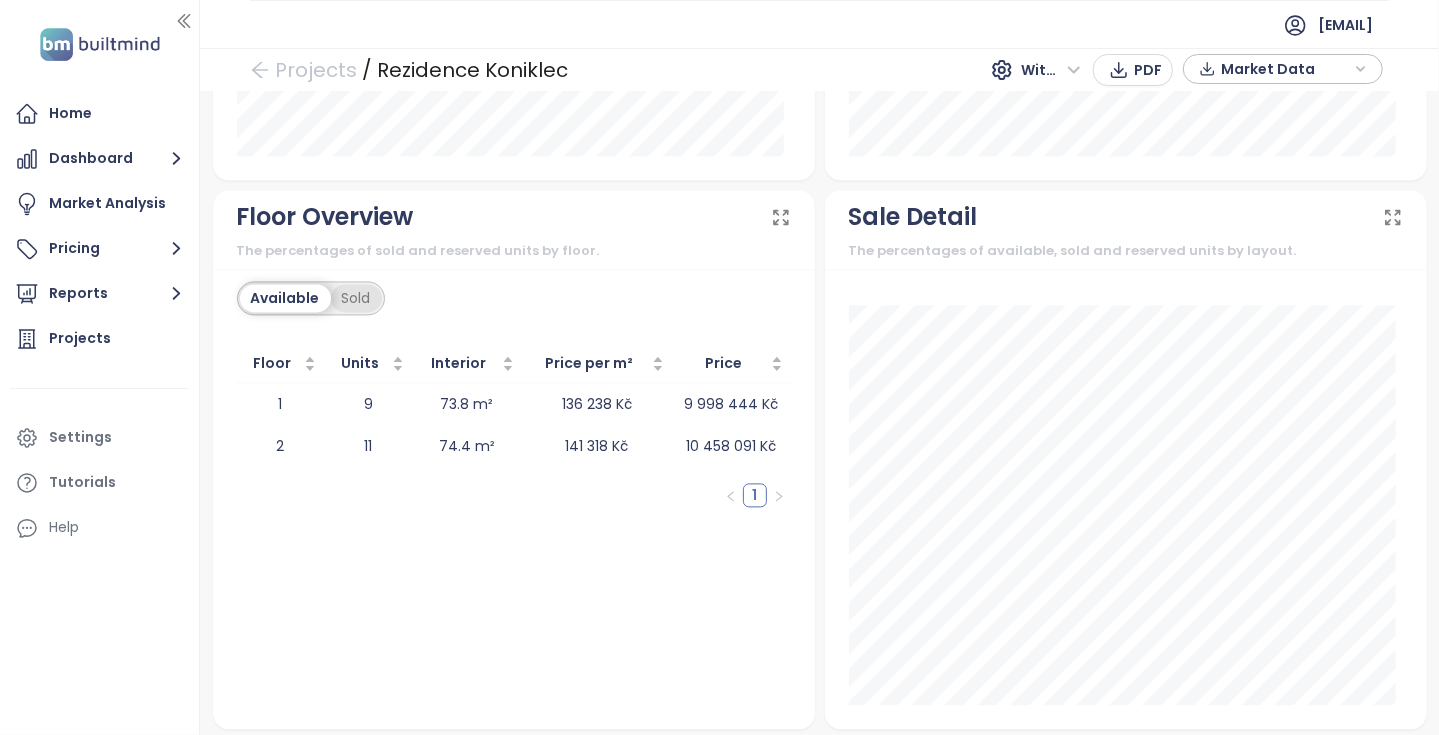 click on "Sold" at bounding box center [356, 298] 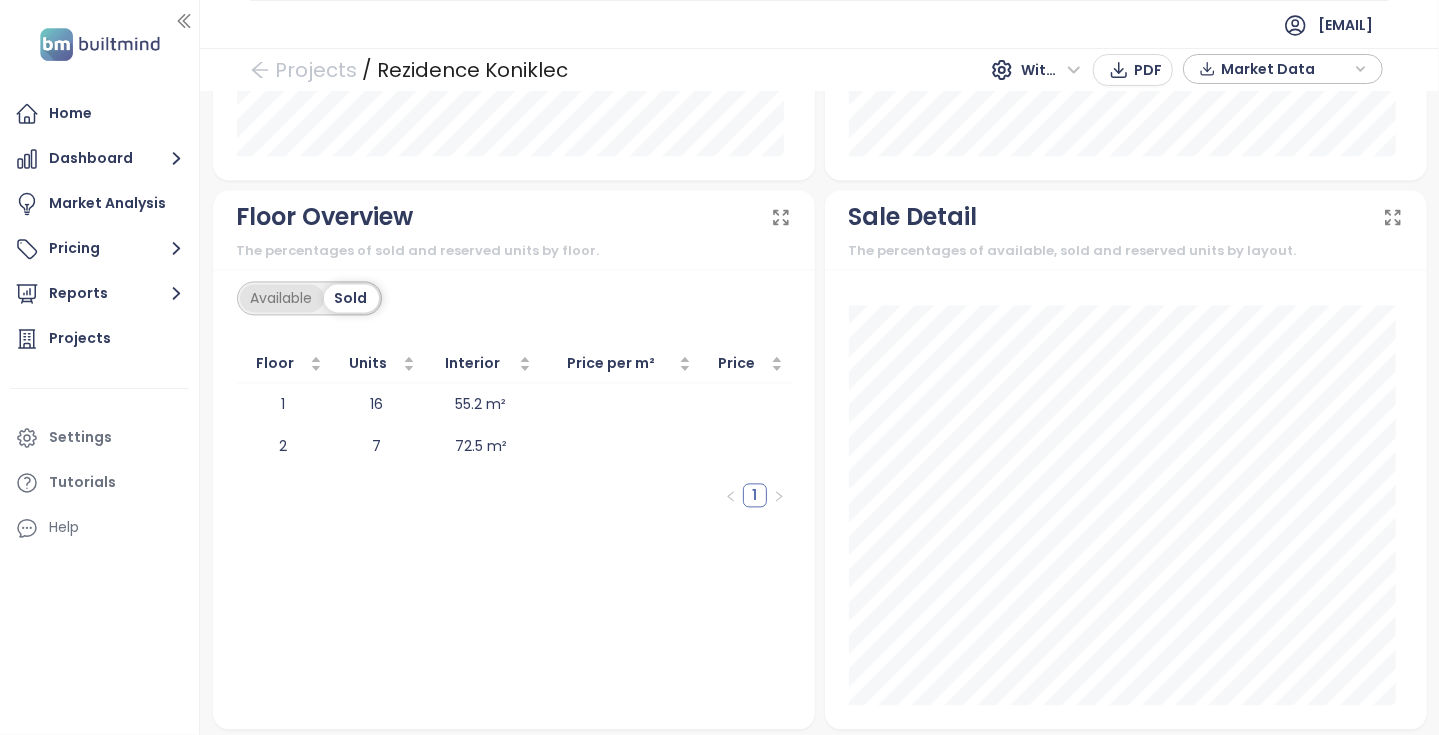 click on "Available" at bounding box center [282, 298] 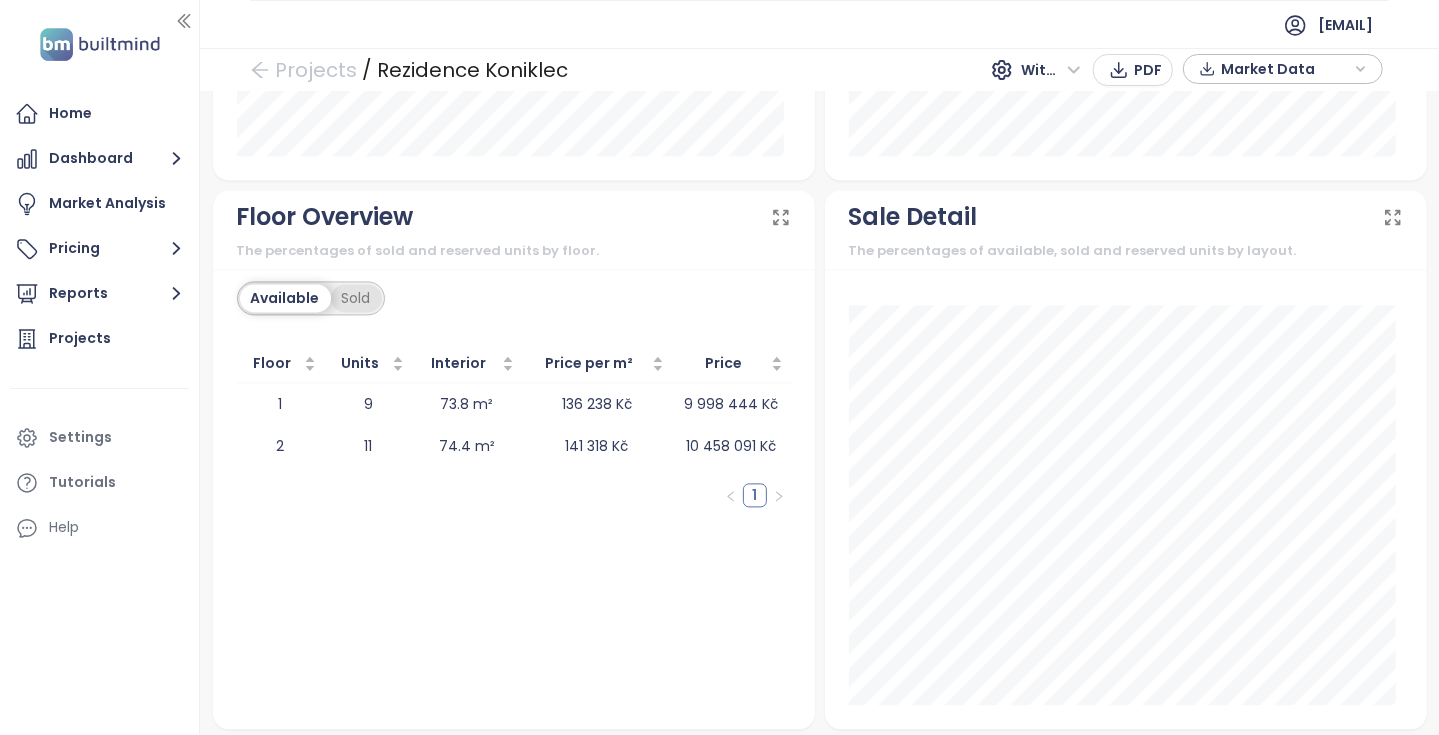 click on "Sold" at bounding box center [356, 298] 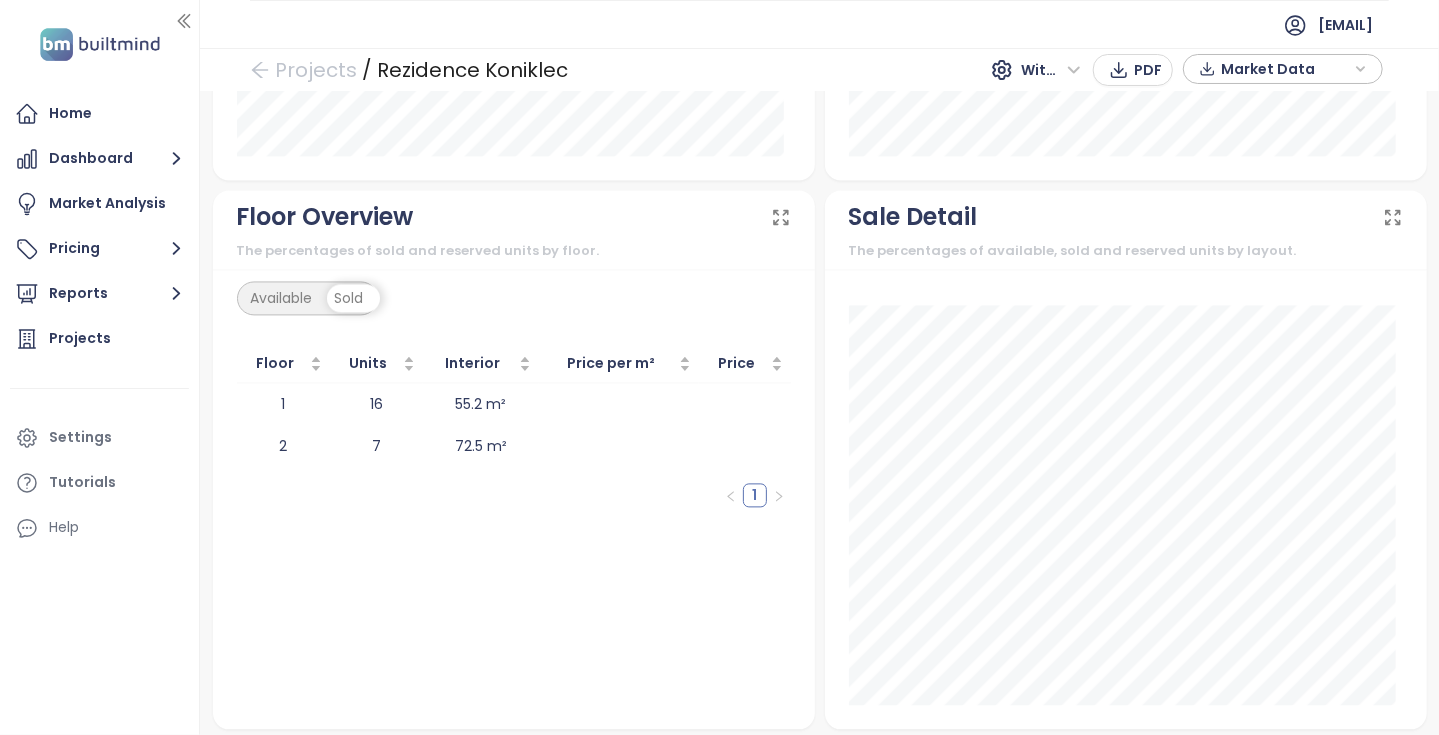 click on "Available" at bounding box center [282, 298] 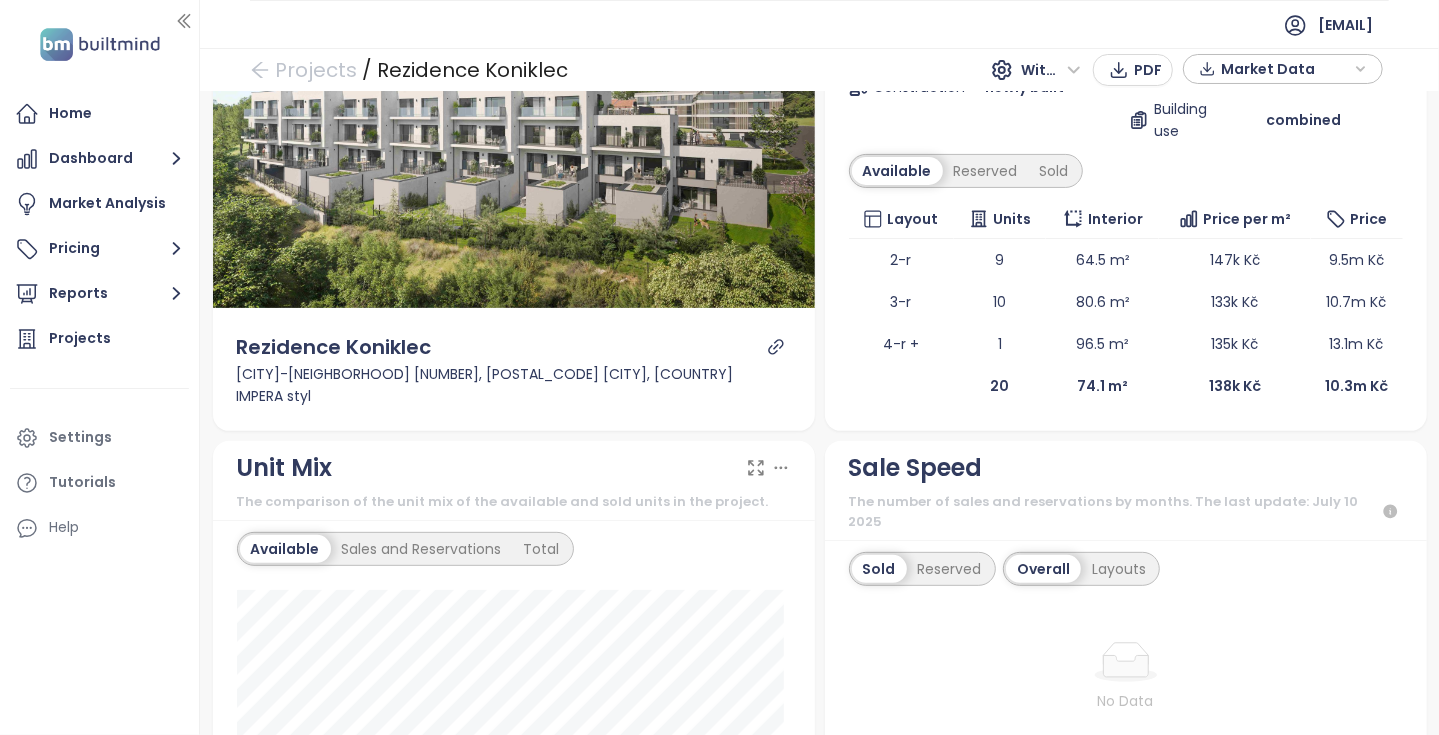 scroll, scrollTop: 0, scrollLeft: 0, axis: both 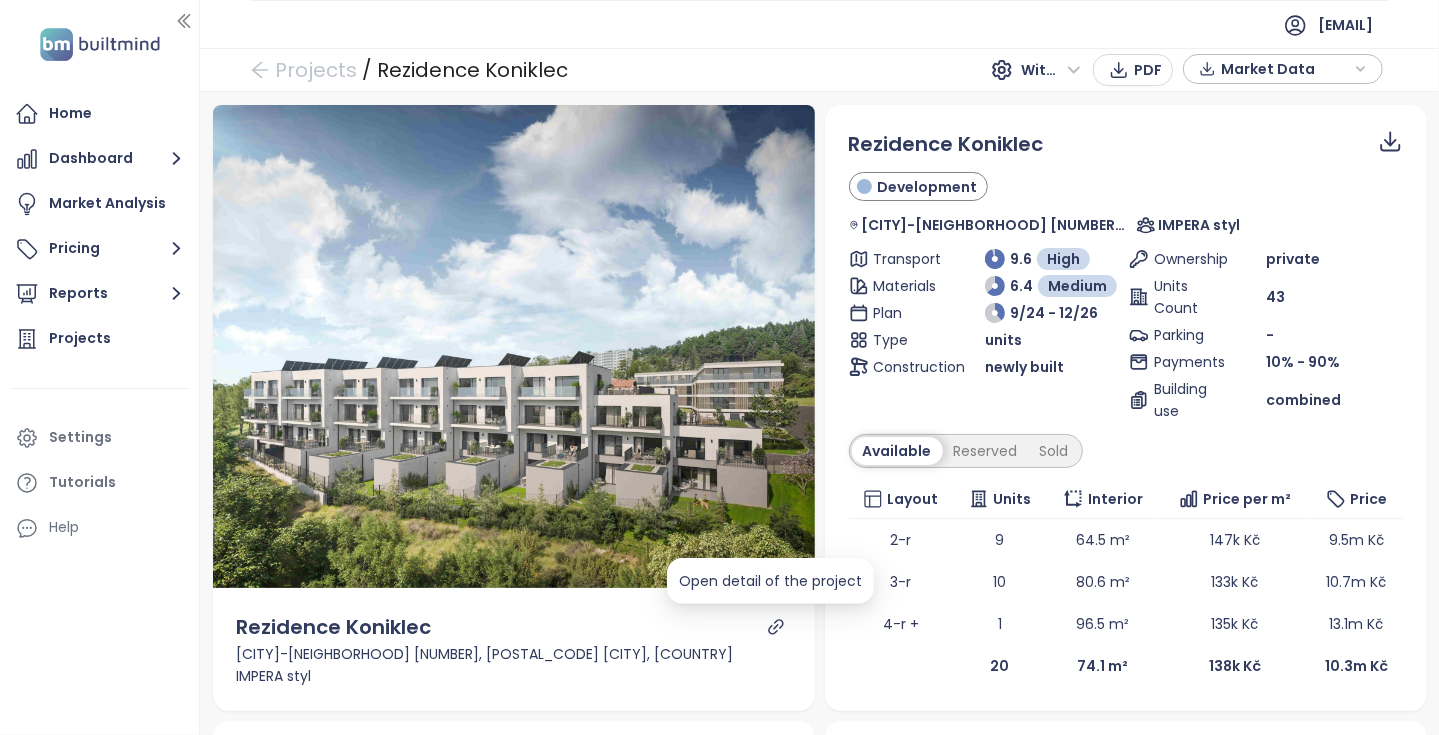 click 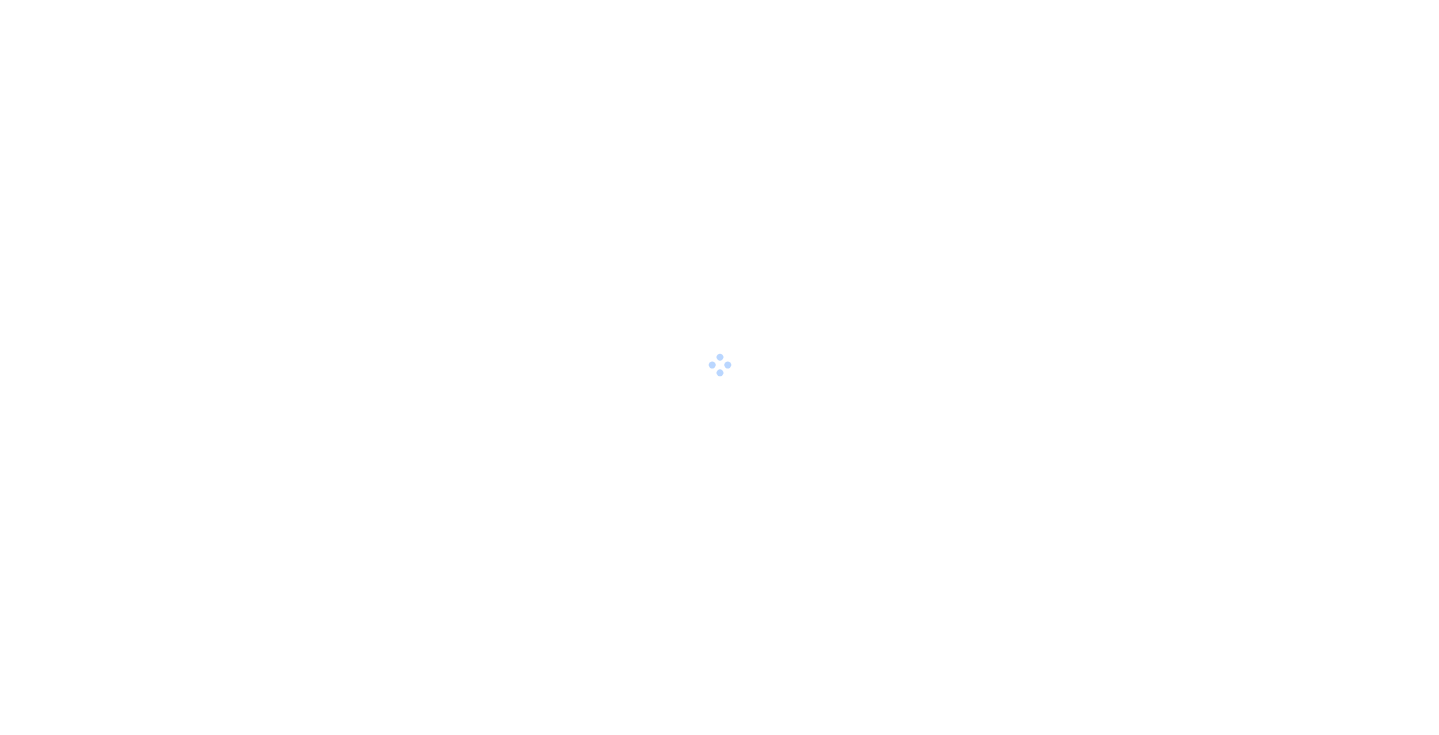 scroll, scrollTop: 0, scrollLeft: 0, axis: both 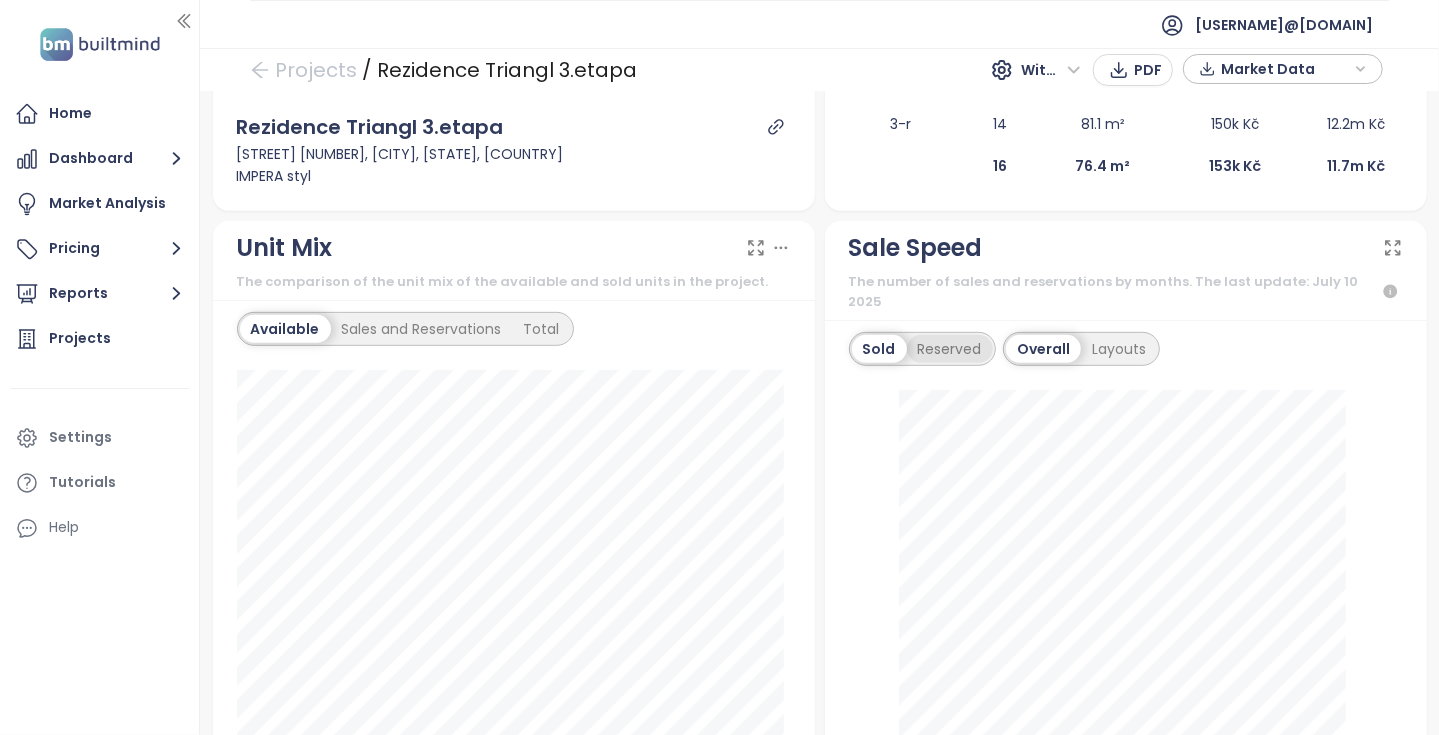 click on "Reserved" at bounding box center [950, 349] 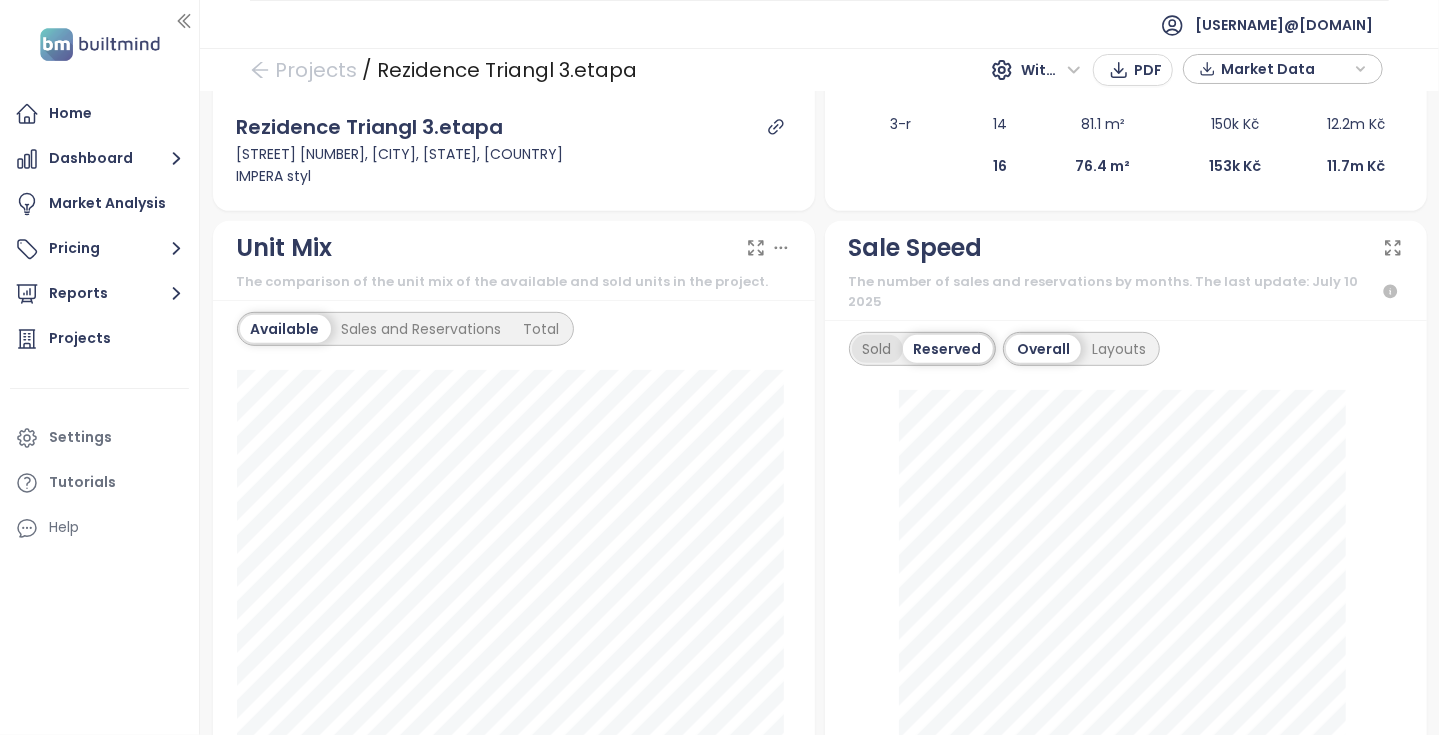 click on "Sold" at bounding box center [877, 349] 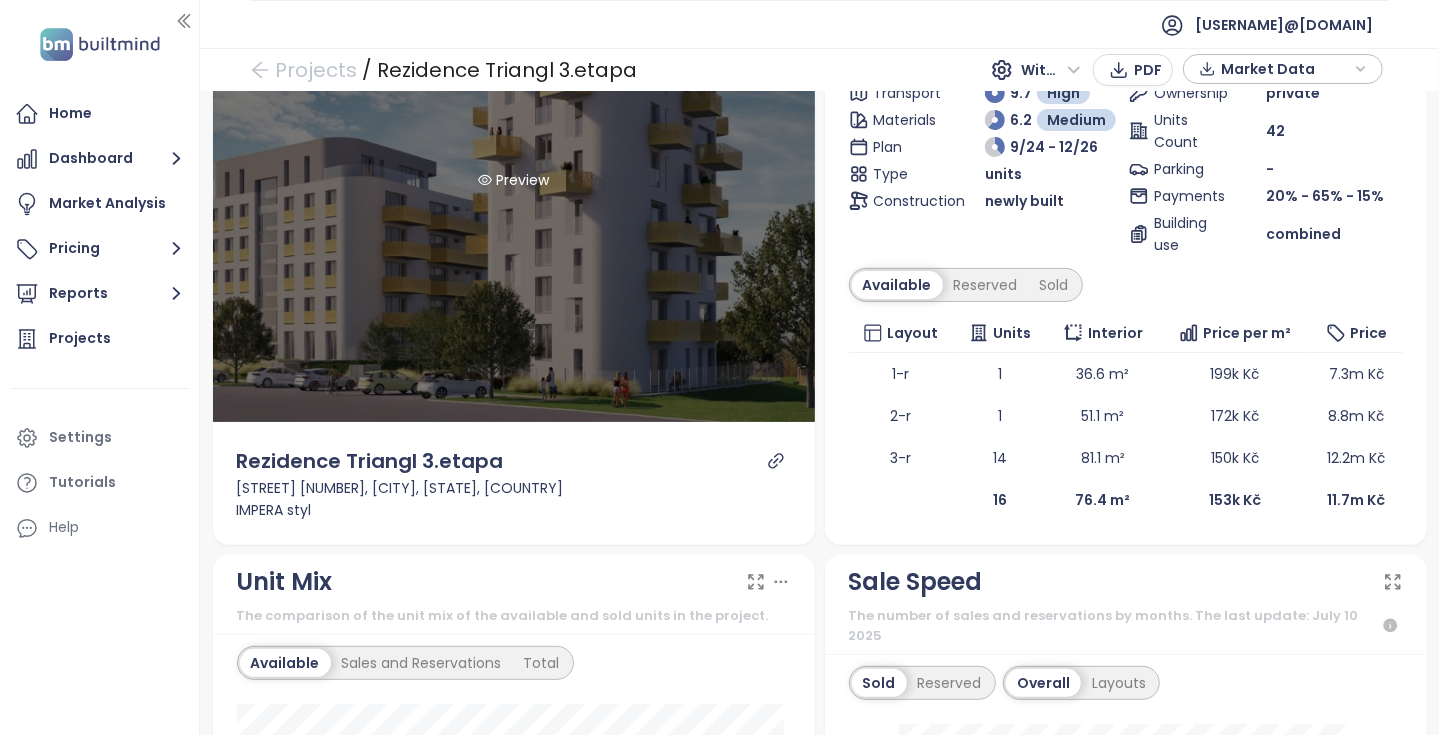 scroll, scrollTop: 0, scrollLeft: 0, axis: both 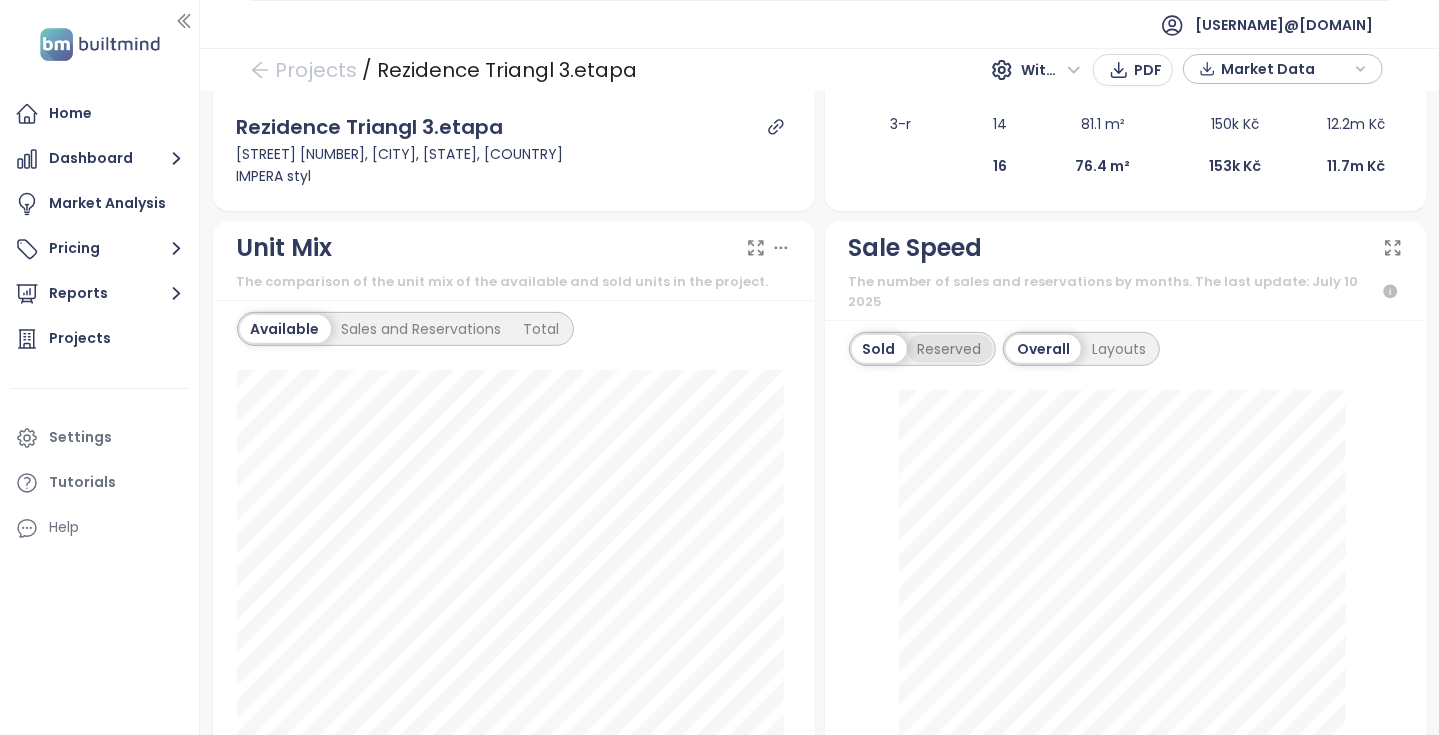 click on "Reserved" at bounding box center (950, 349) 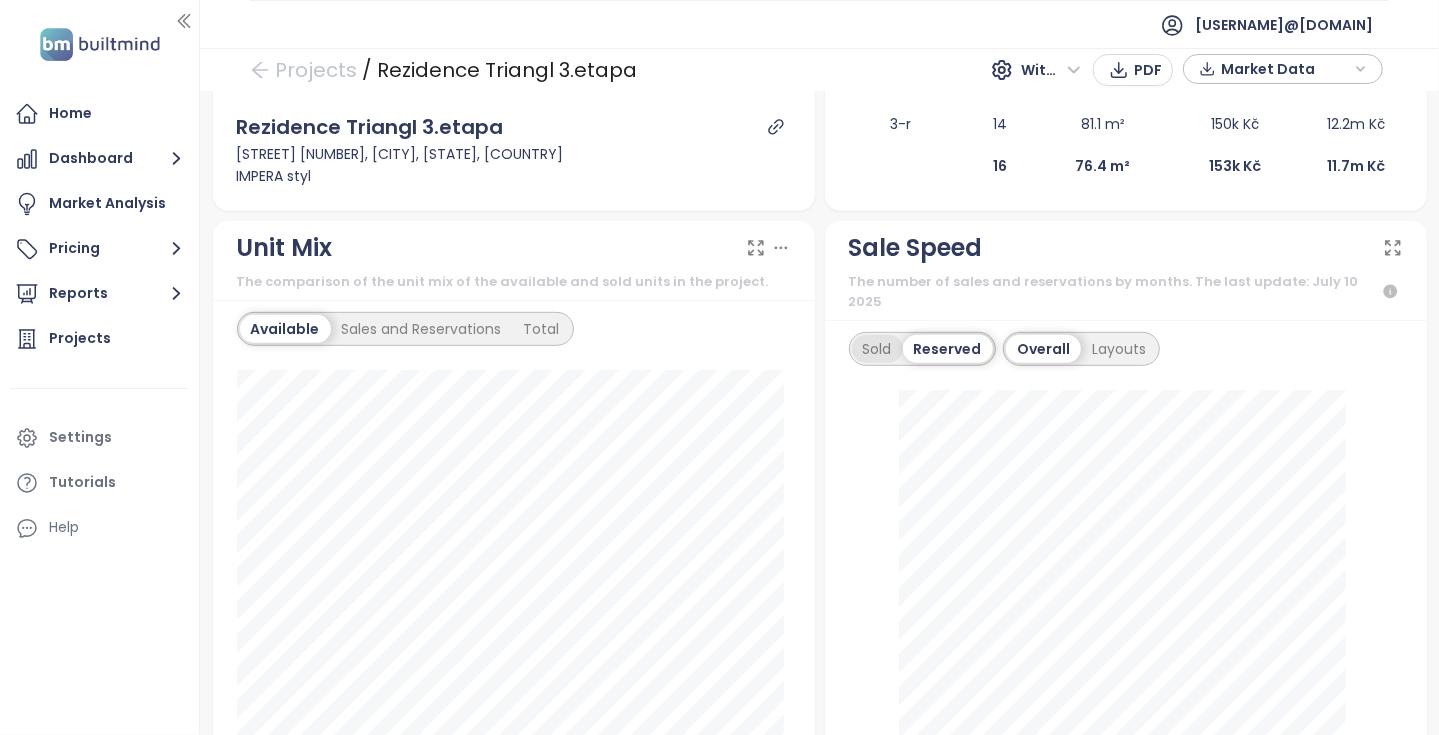 click on "Sold" at bounding box center [877, 349] 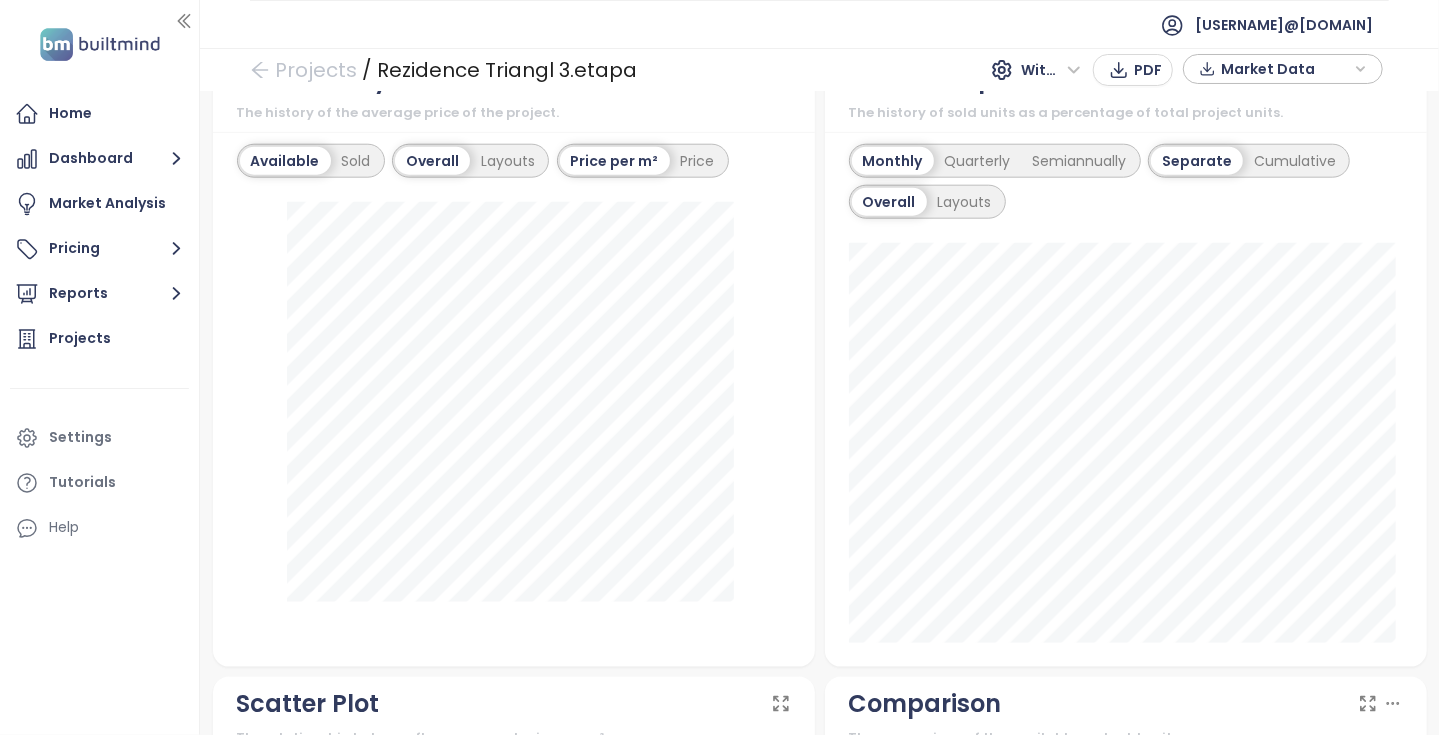 scroll, scrollTop: 1300, scrollLeft: 0, axis: vertical 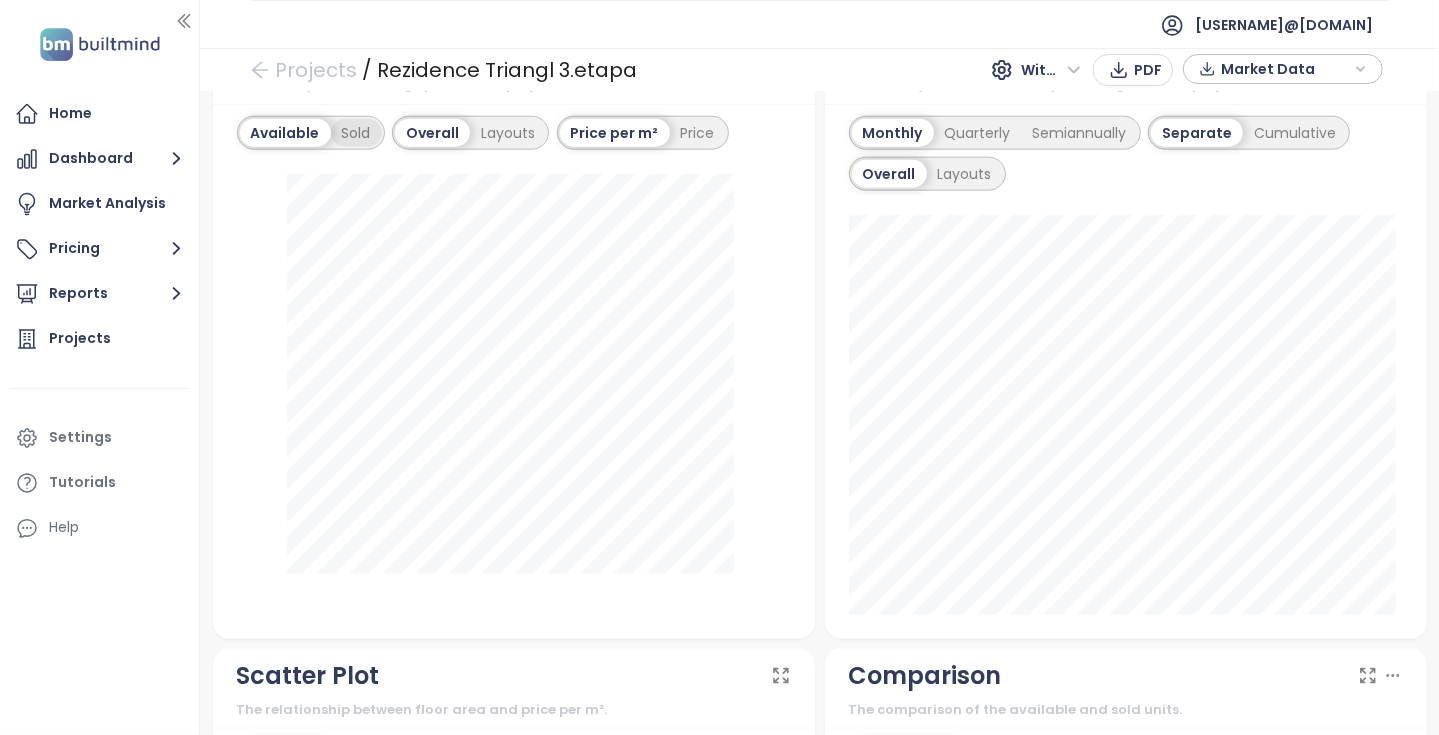 click on "Sold" at bounding box center [356, 133] 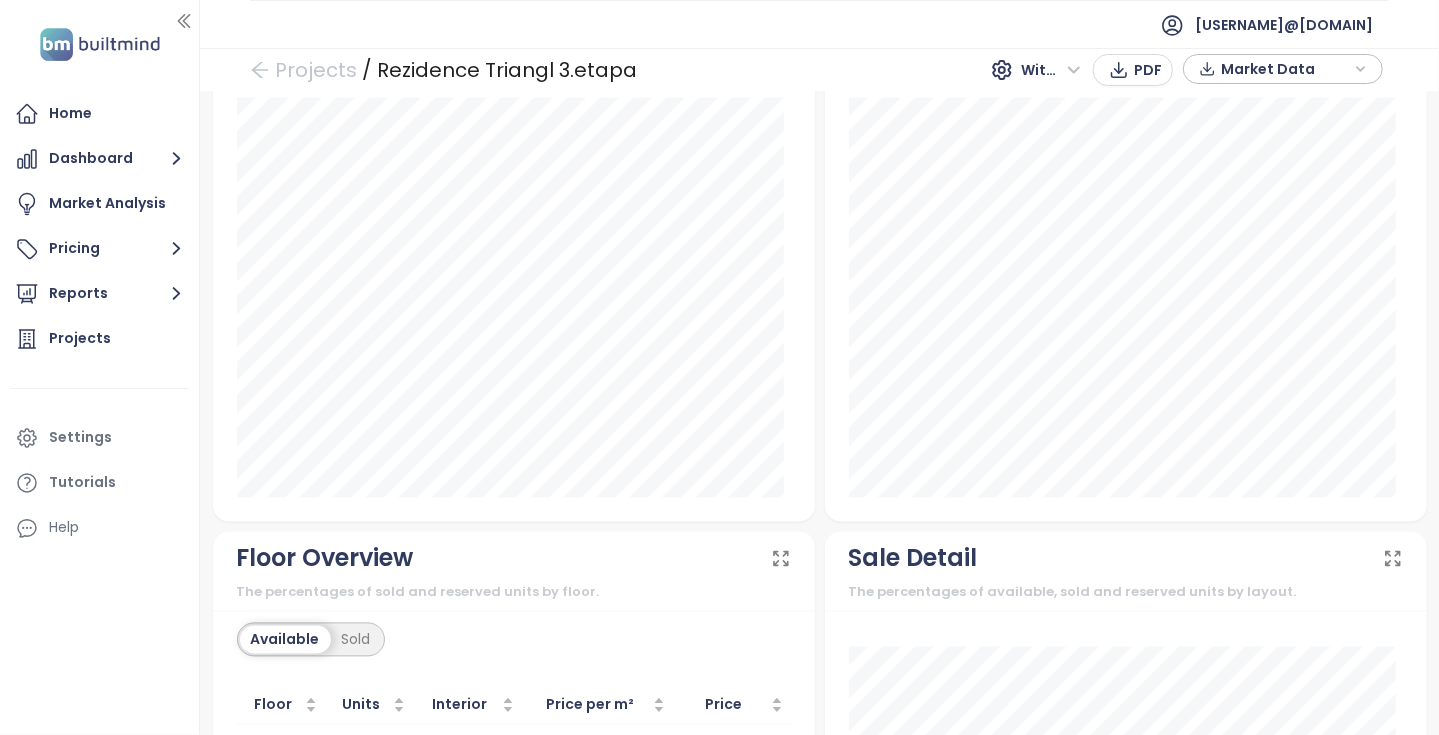 scroll, scrollTop: 2352, scrollLeft: 0, axis: vertical 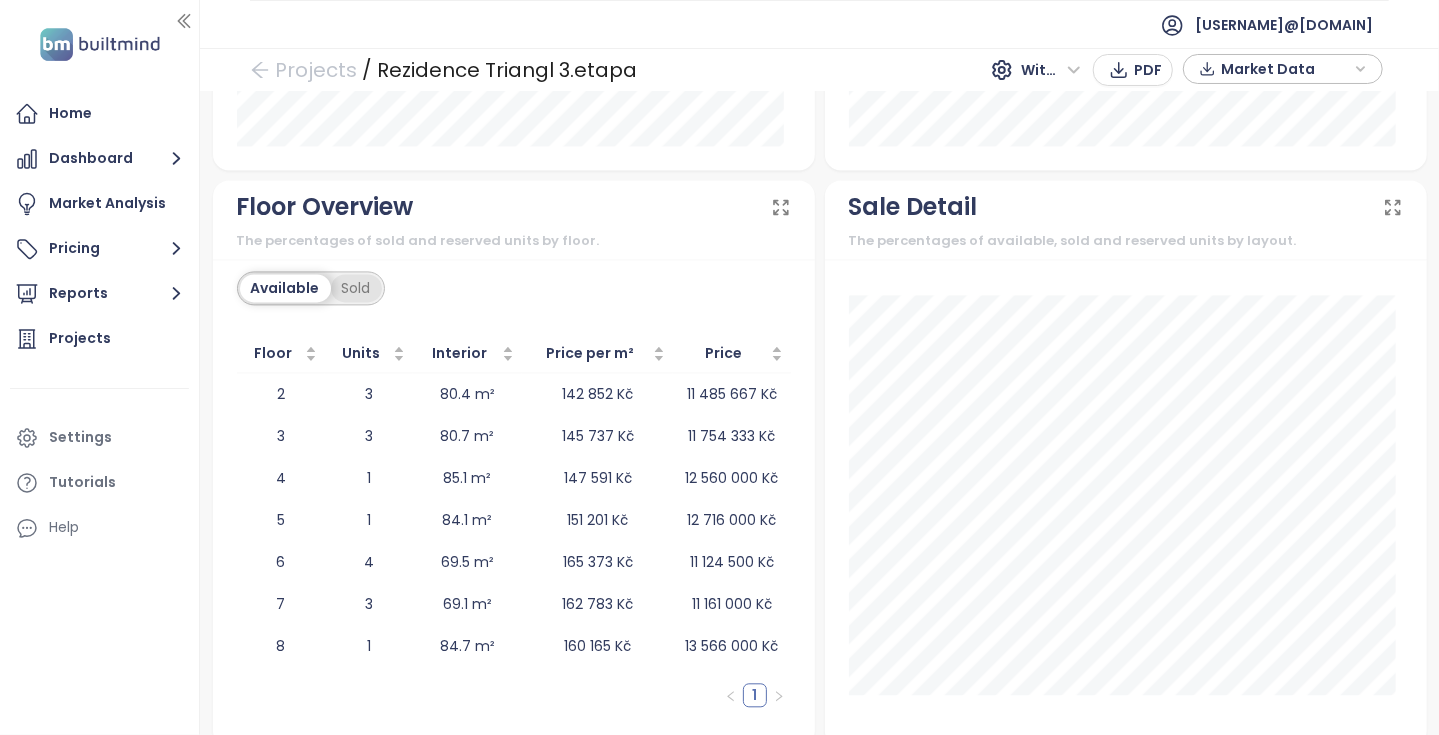 click on "Sold" at bounding box center [356, 288] 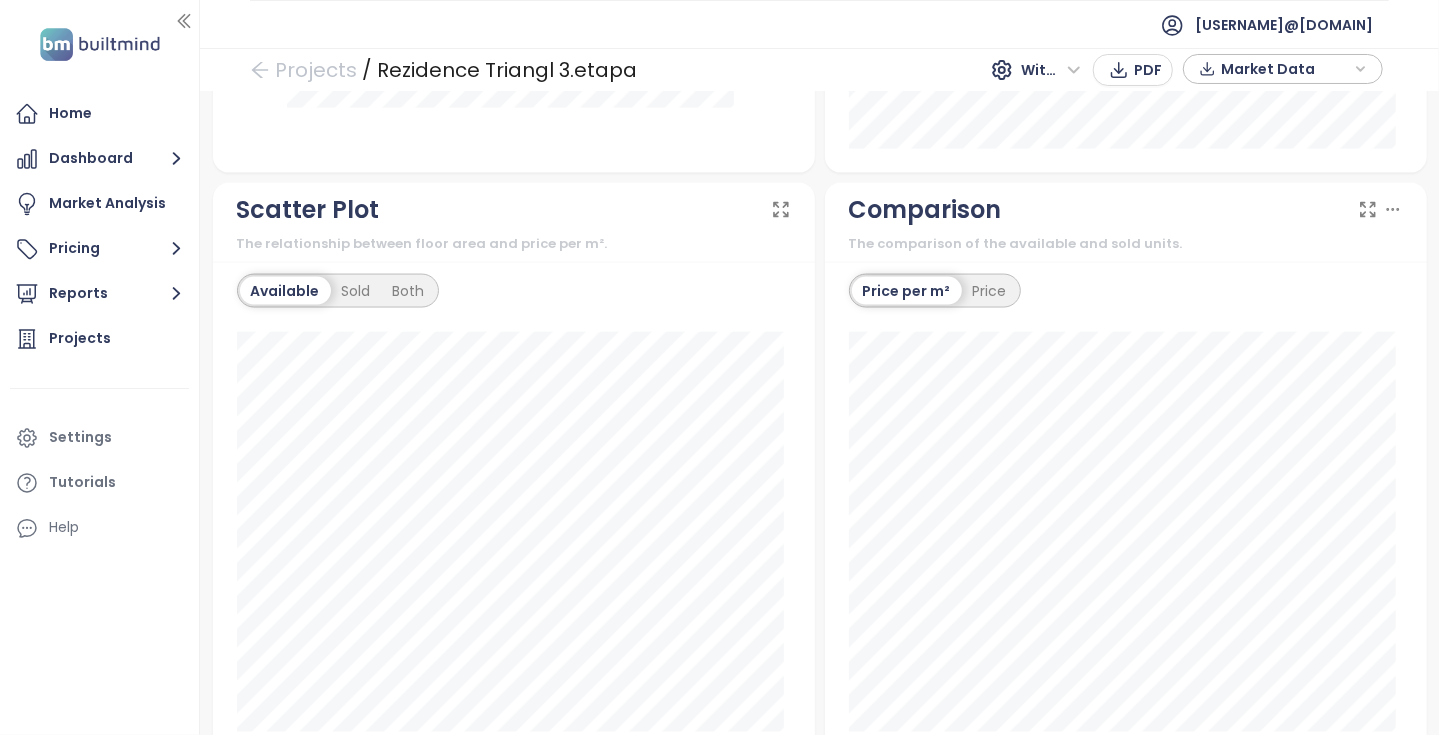 scroll, scrollTop: 0, scrollLeft: 0, axis: both 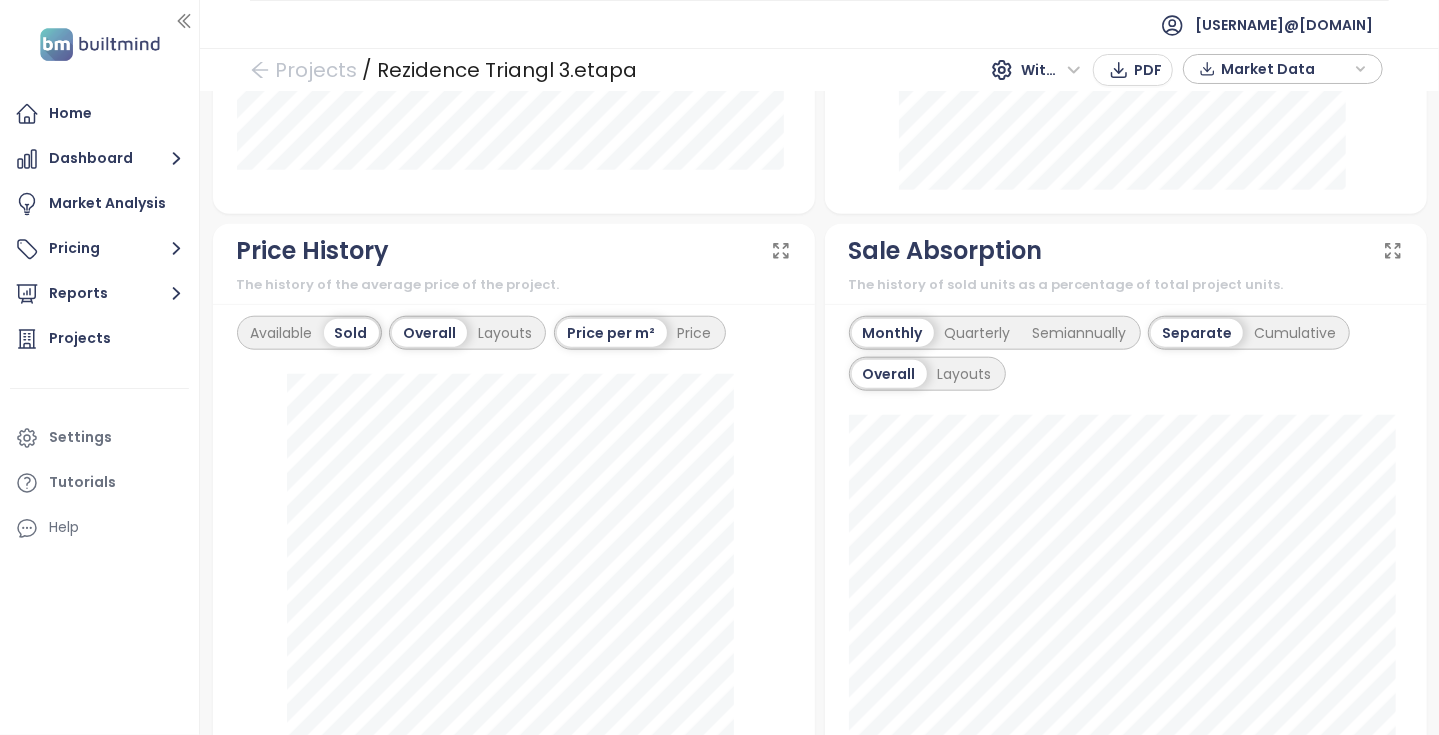 click on "Available Sold Overall Layouts Price per m² Price" at bounding box center [514, 572] 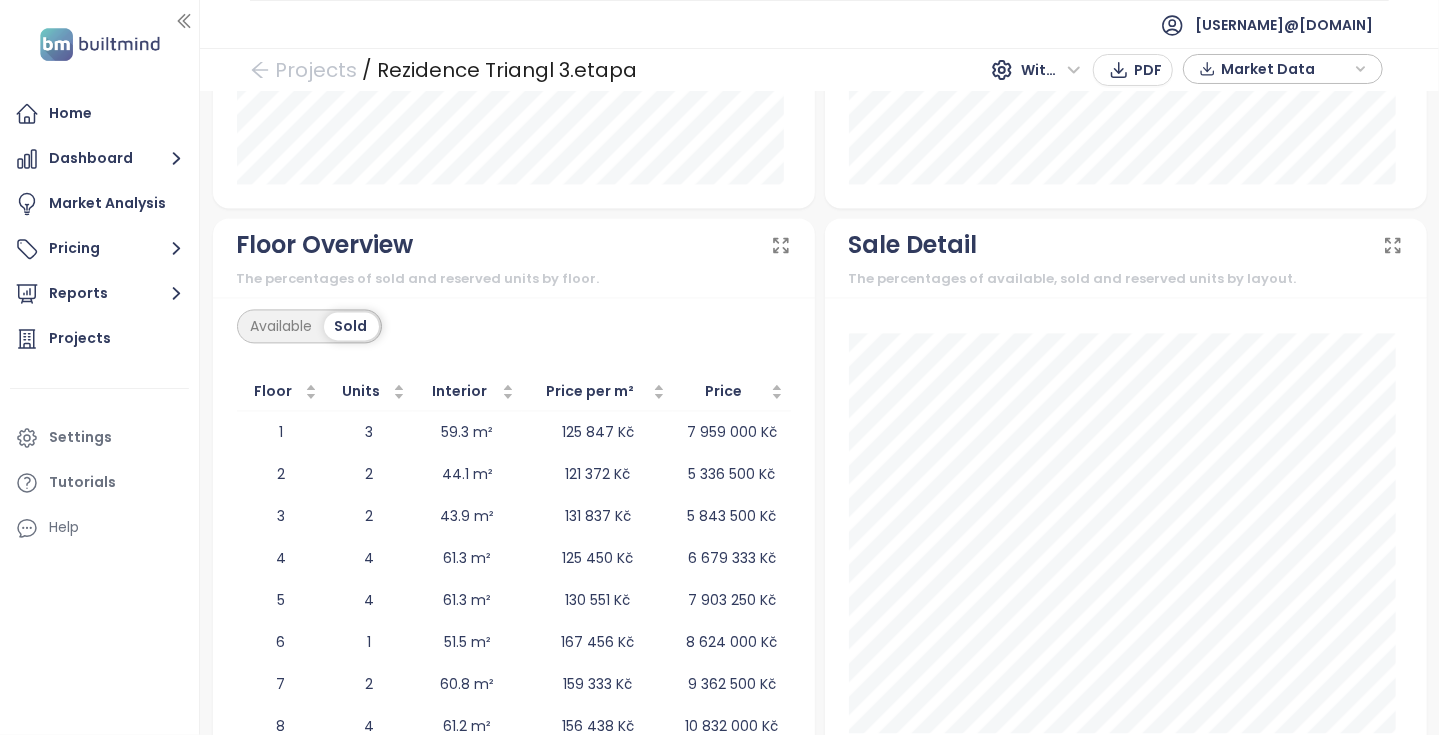 scroll, scrollTop: 2436, scrollLeft: 0, axis: vertical 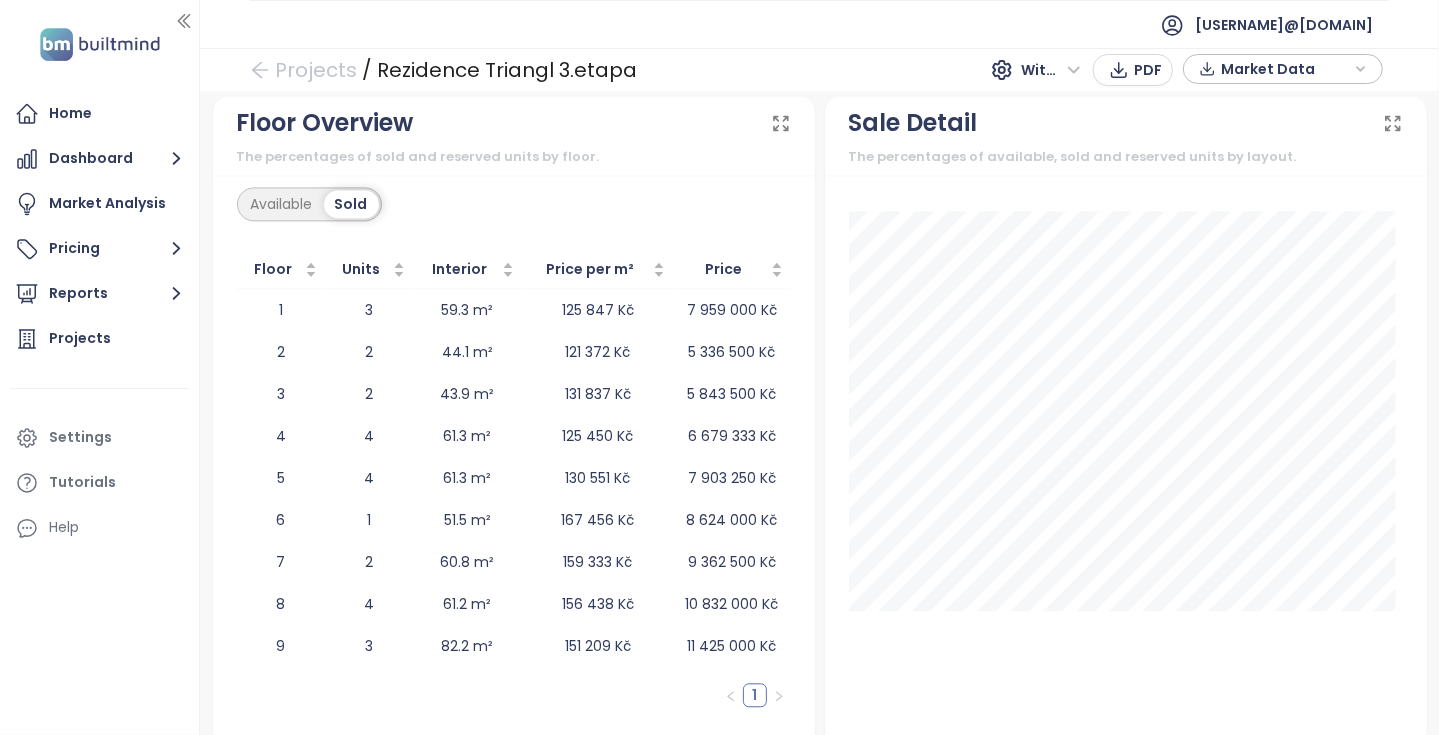 click on "2-rooms
Available:
10%
Sold:
90%" at bounding box center [1126, 461] 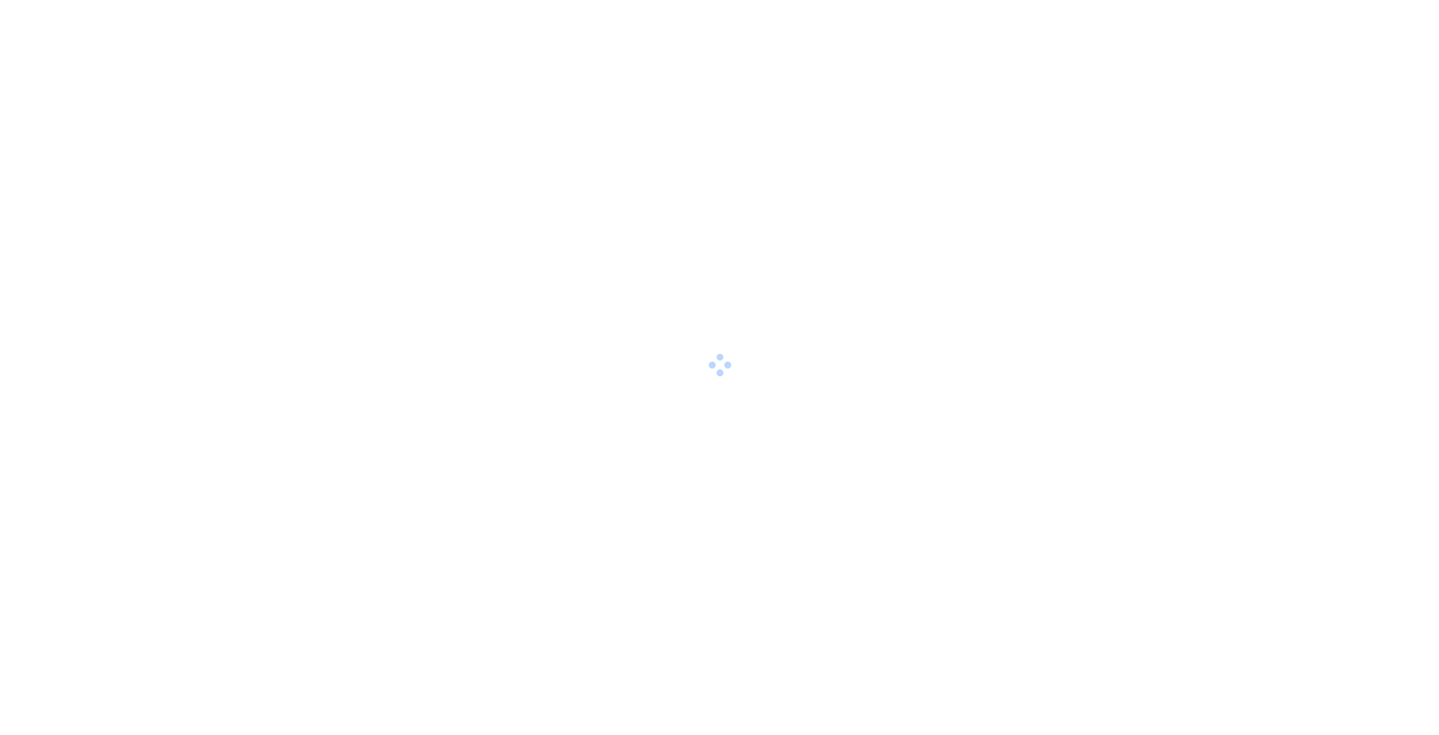 scroll, scrollTop: 0, scrollLeft: 0, axis: both 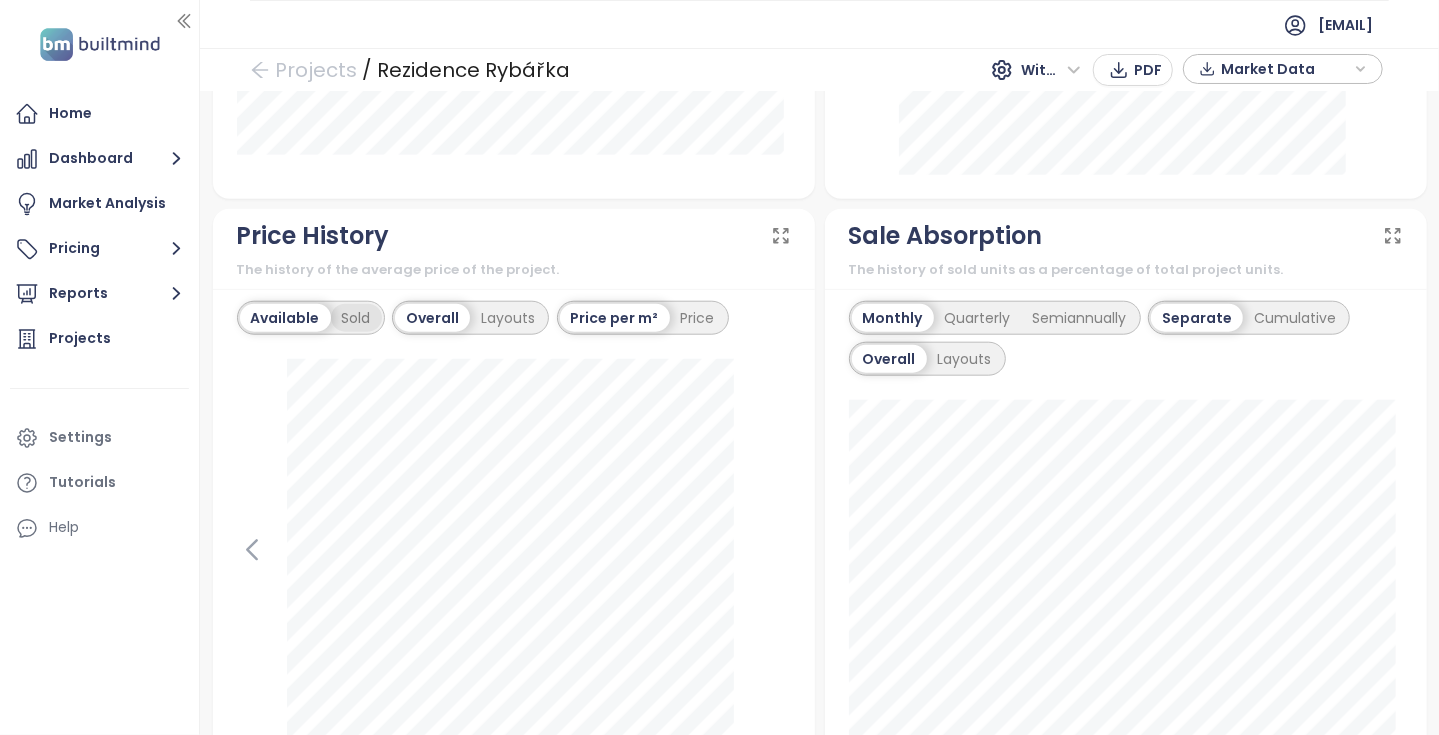 click on "Sold" at bounding box center (356, 318) 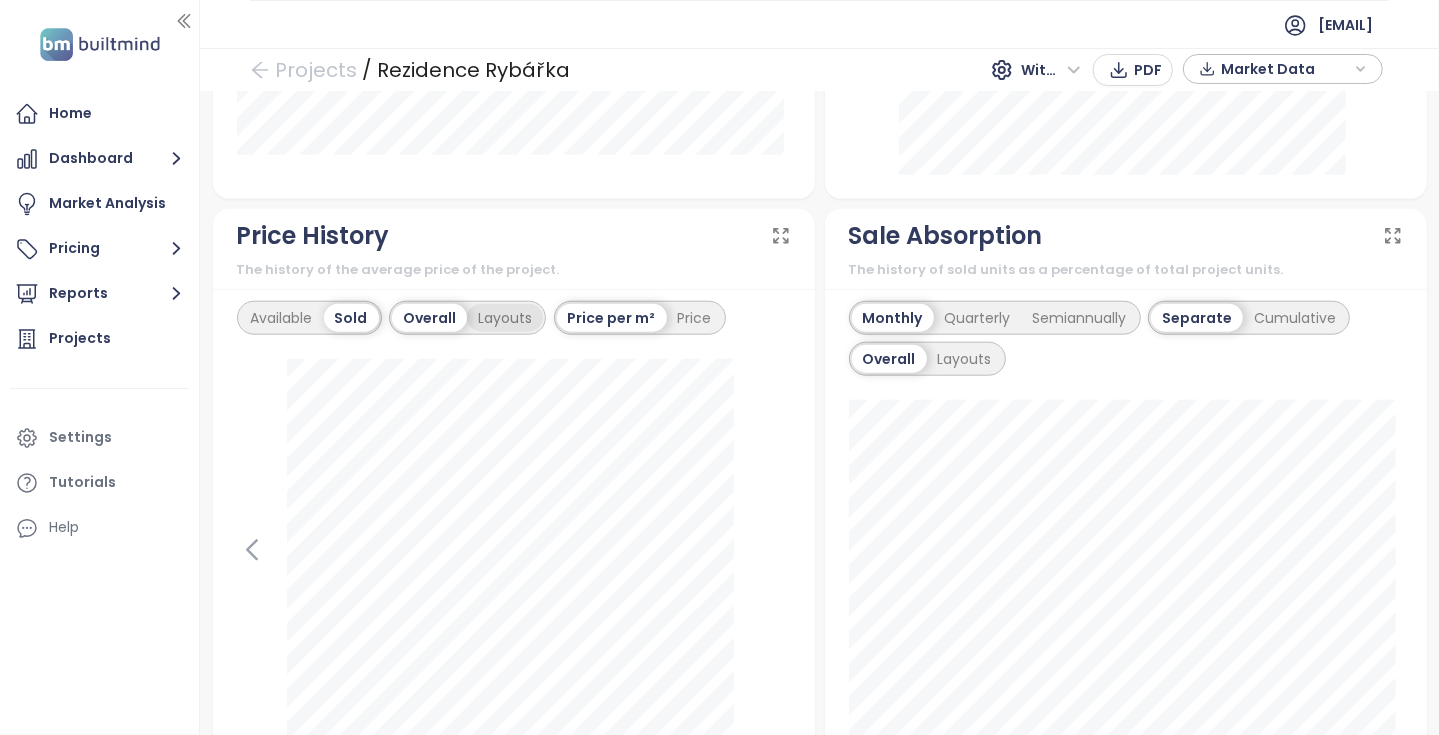 click on "Layouts" at bounding box center [505, 318] 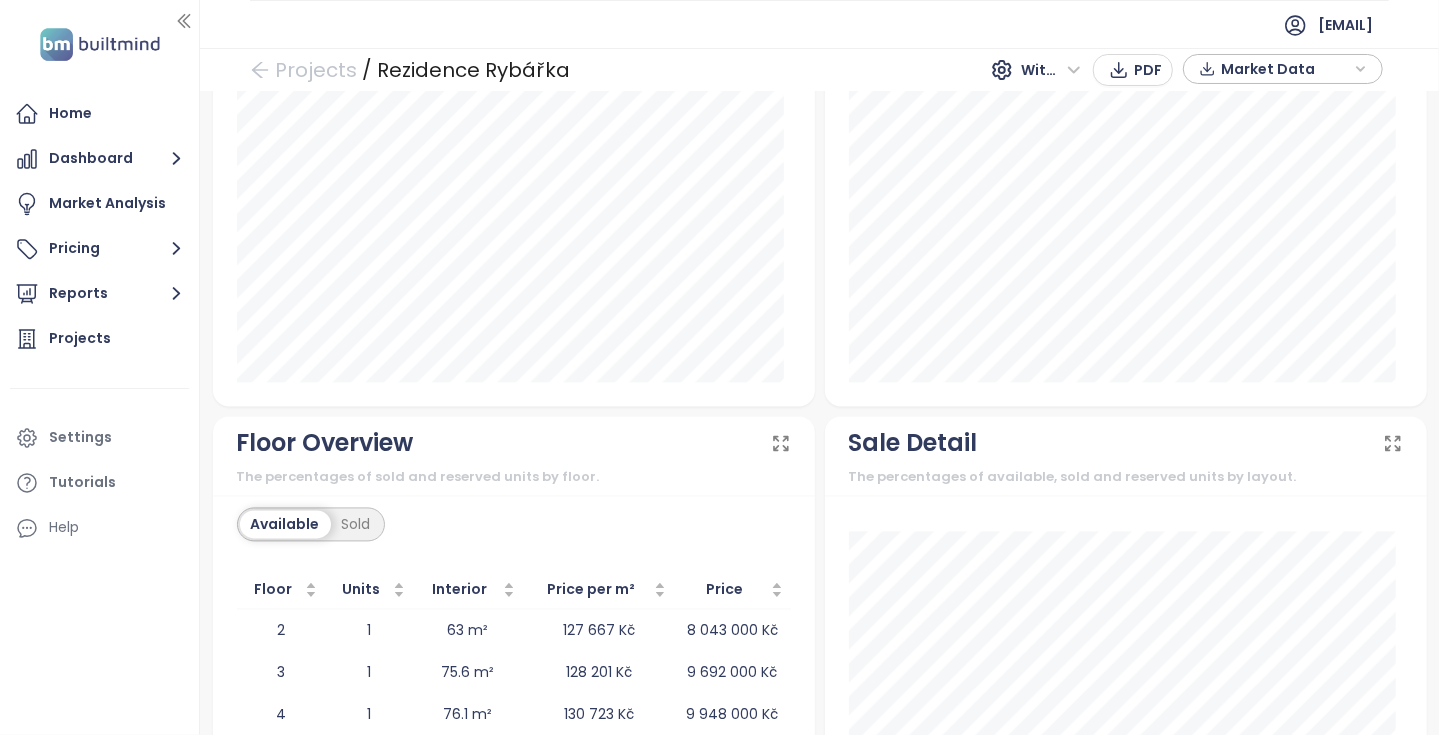 scroll, scrollTop: 2283, scrollLeft: 0, axis: vertical 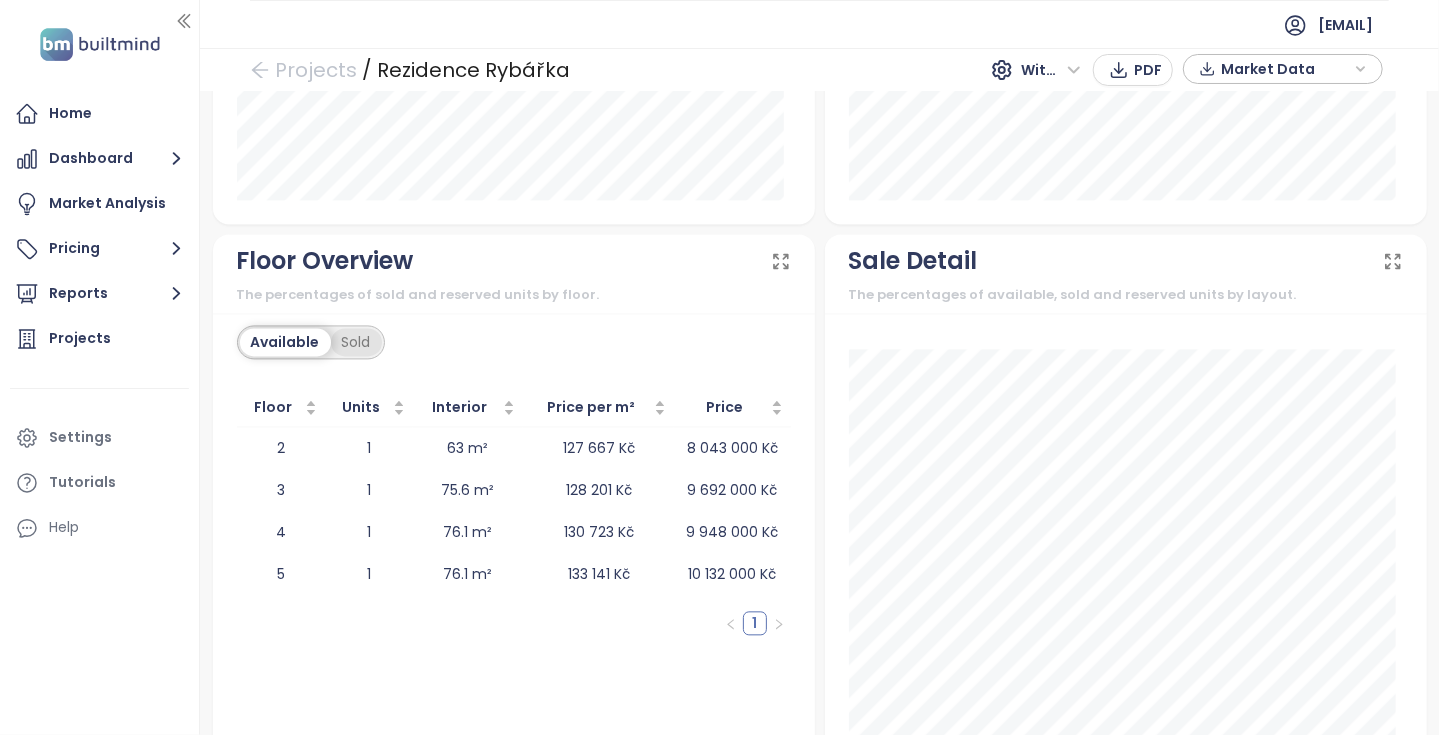click on "Sold" at bounding box center [356, 342] 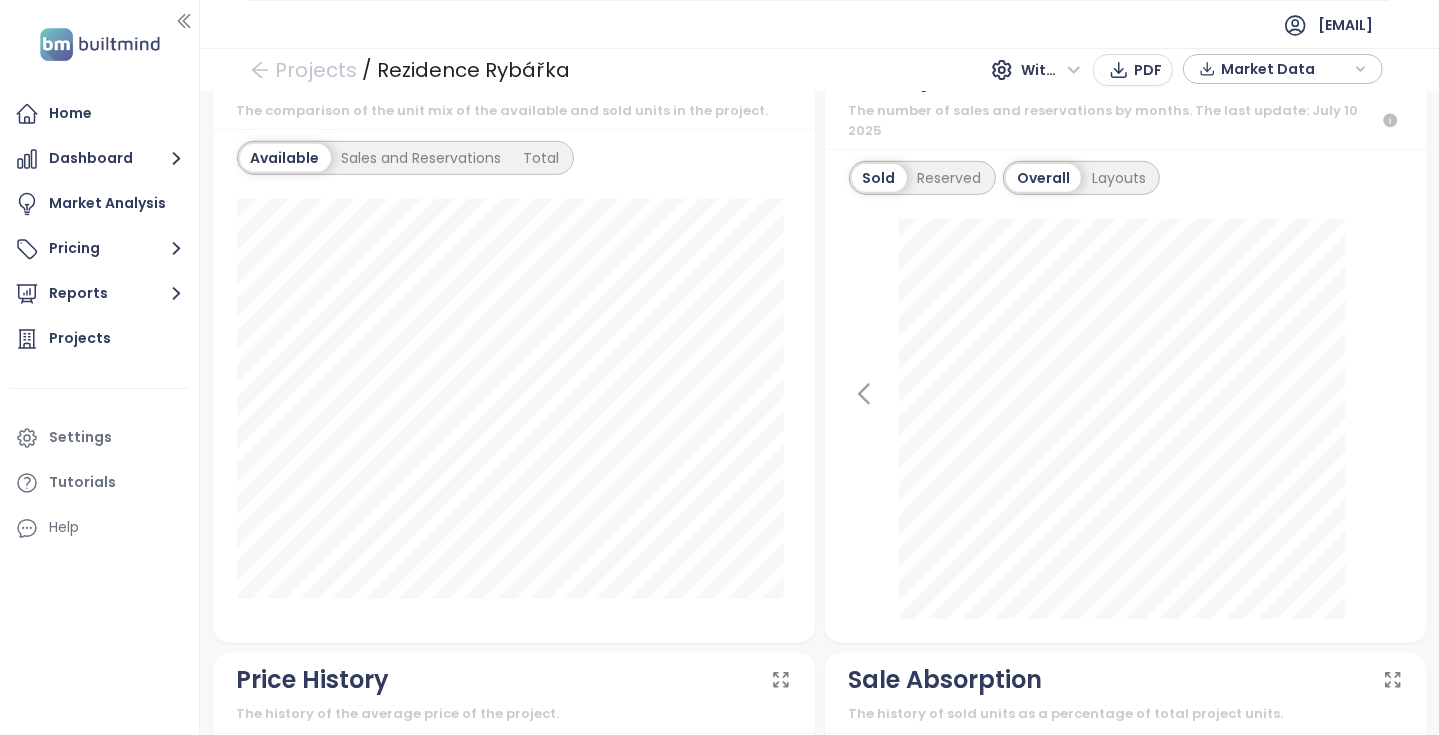 scroll, scrollTop: 0, scrollLeft: 0, axis: both 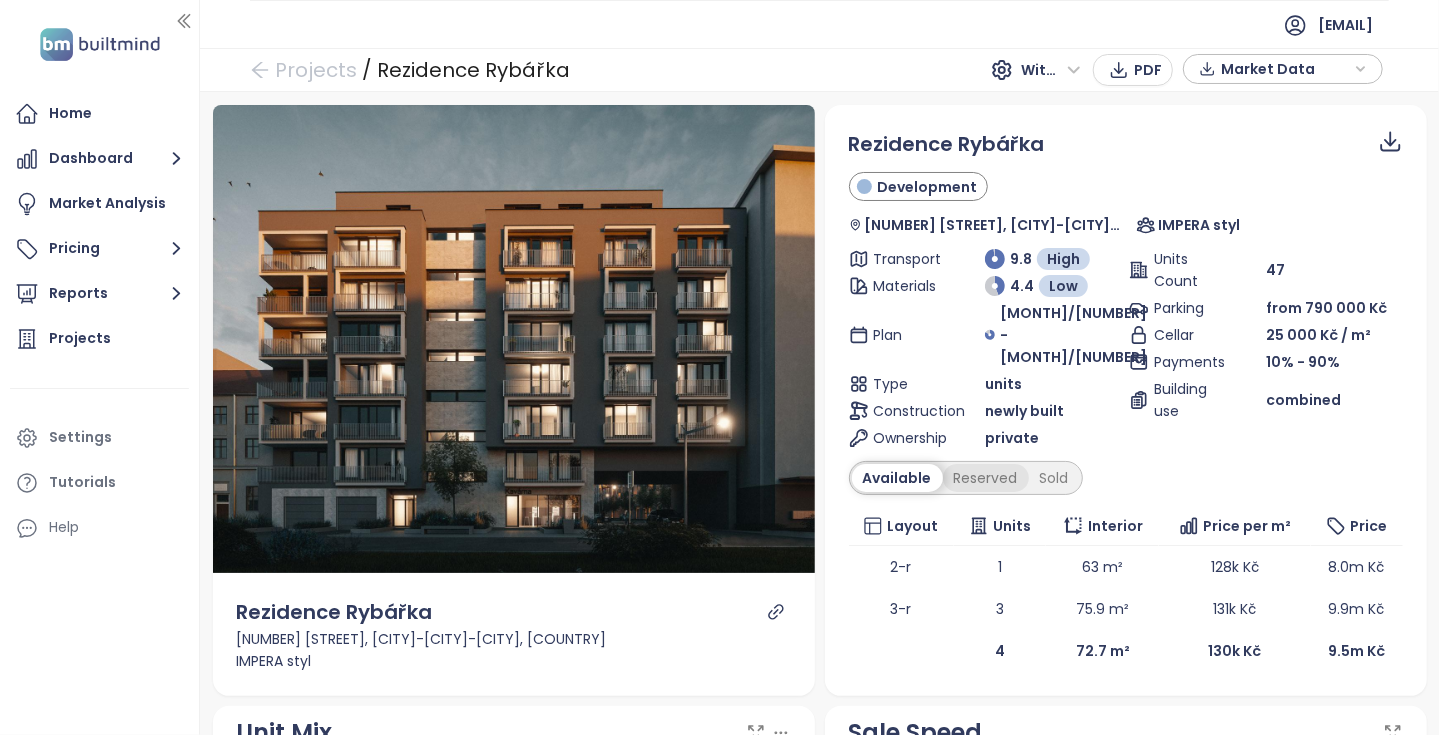 click on "Reserved" at bounding box center (986, 478) 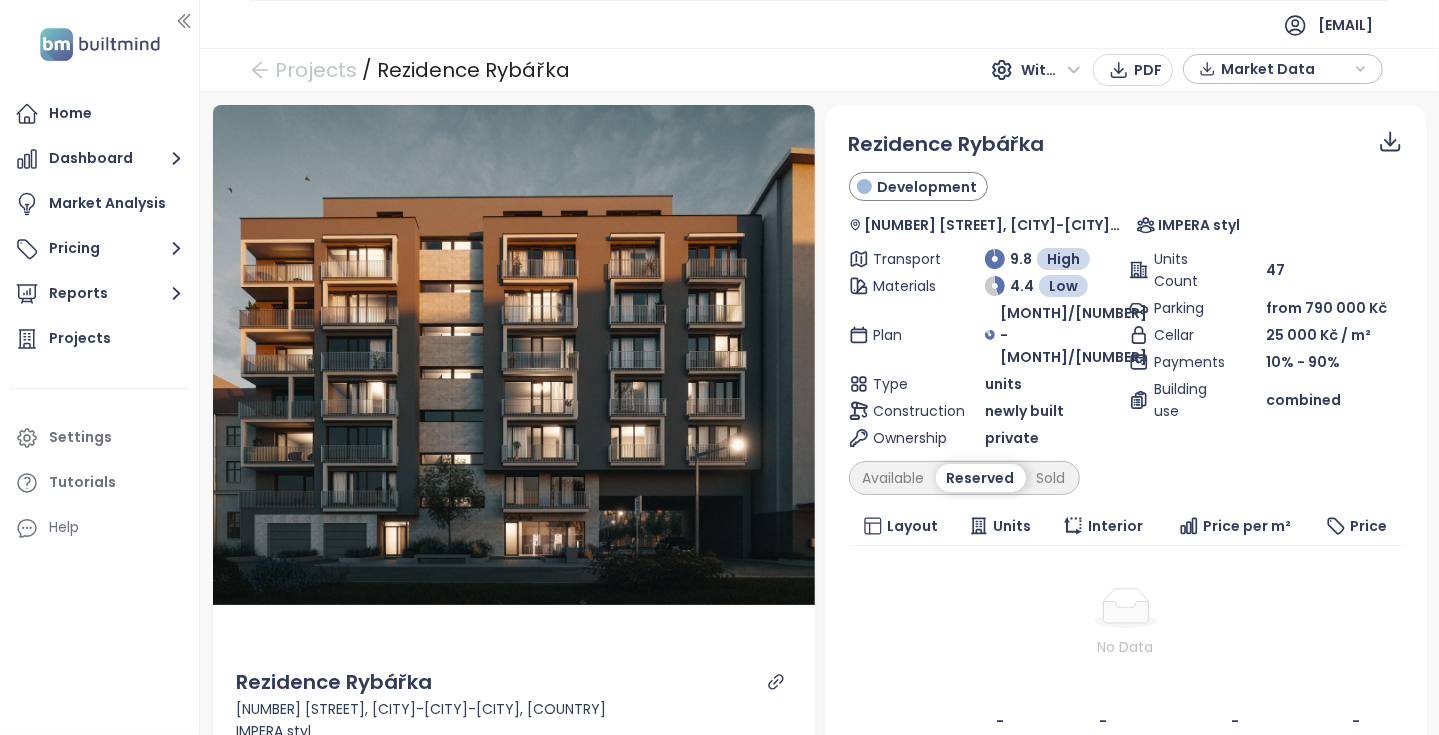 click on "Reserved" at bounding box center [981, 478] 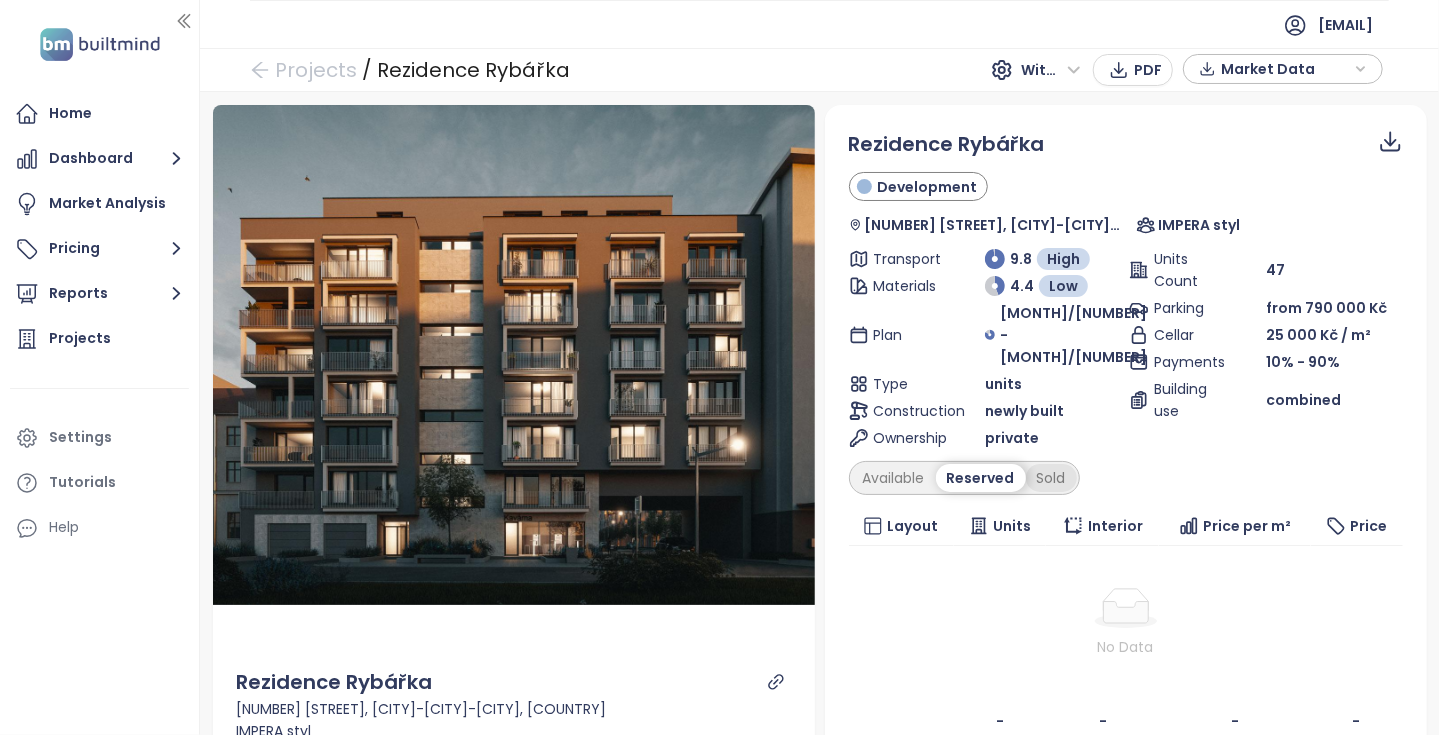 click on "Sold" at bounding box center (1051, 478) 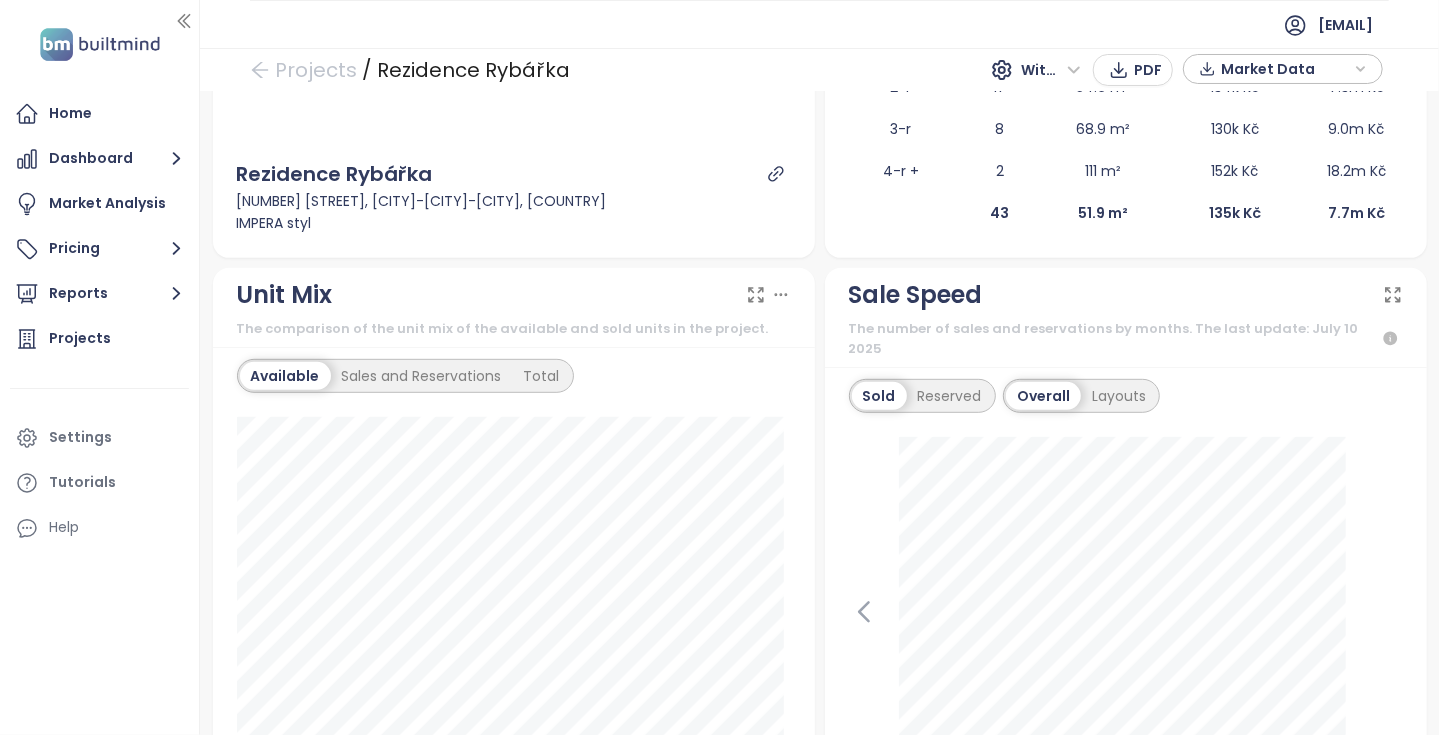 scroll, scrollTop: 600, scrollLeft: 0, axis: vertical 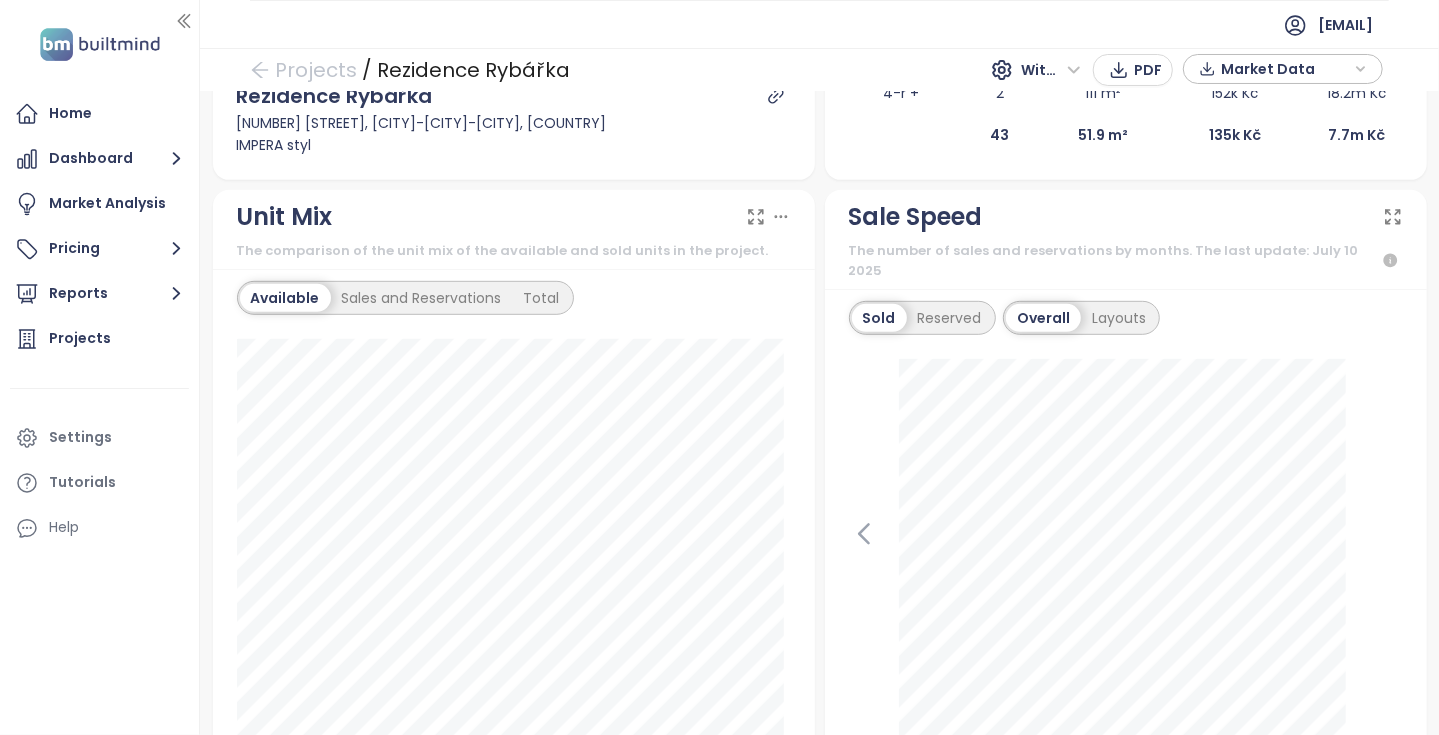 click on "October 2024
Public Sales:
1" at bounding box center (1126, 559) 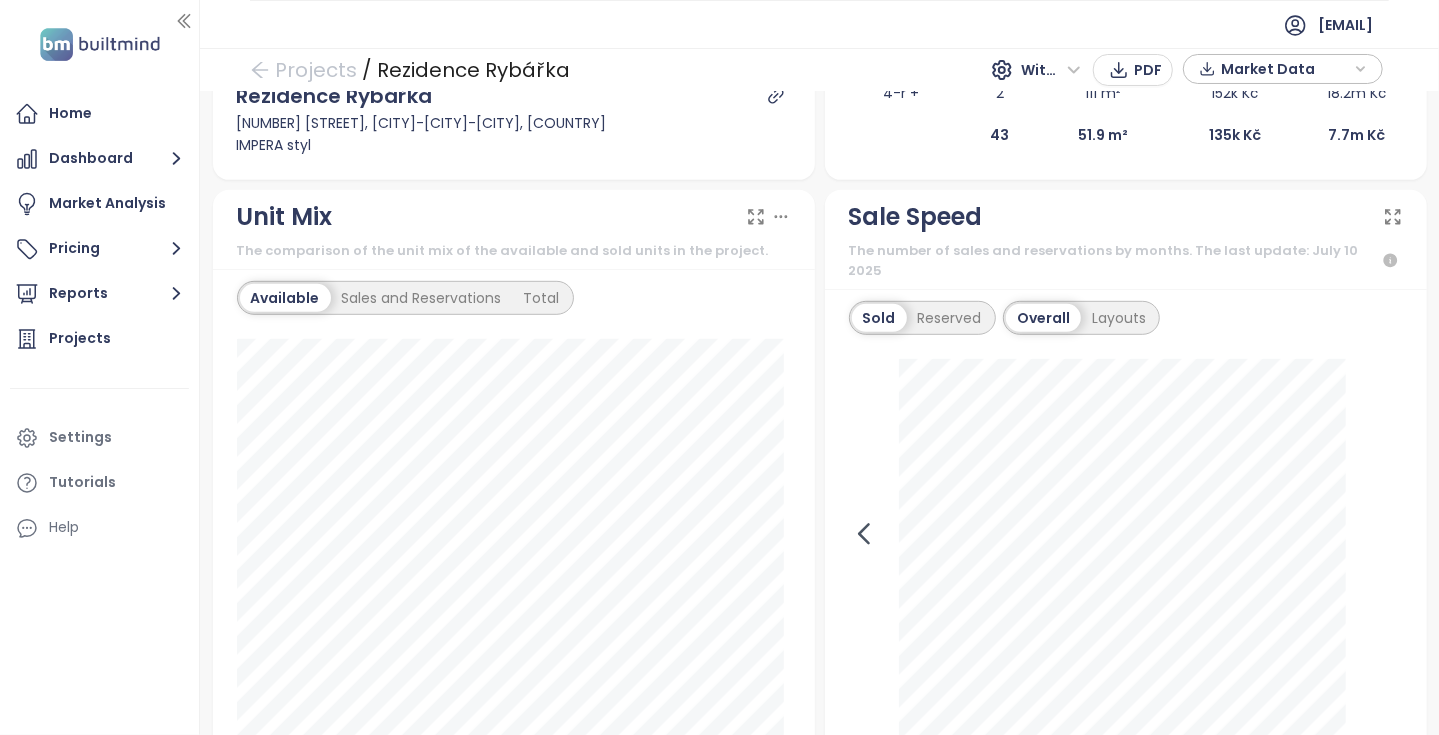click 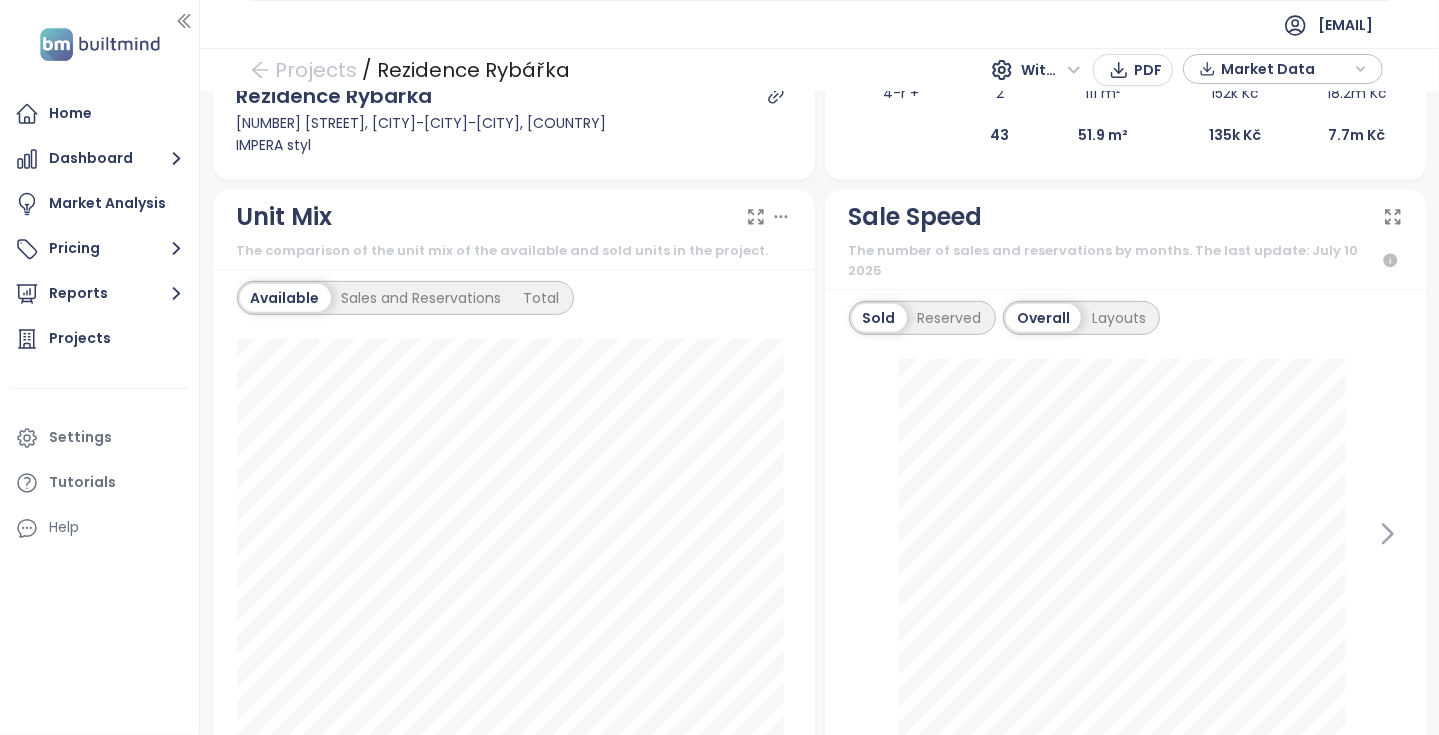 click 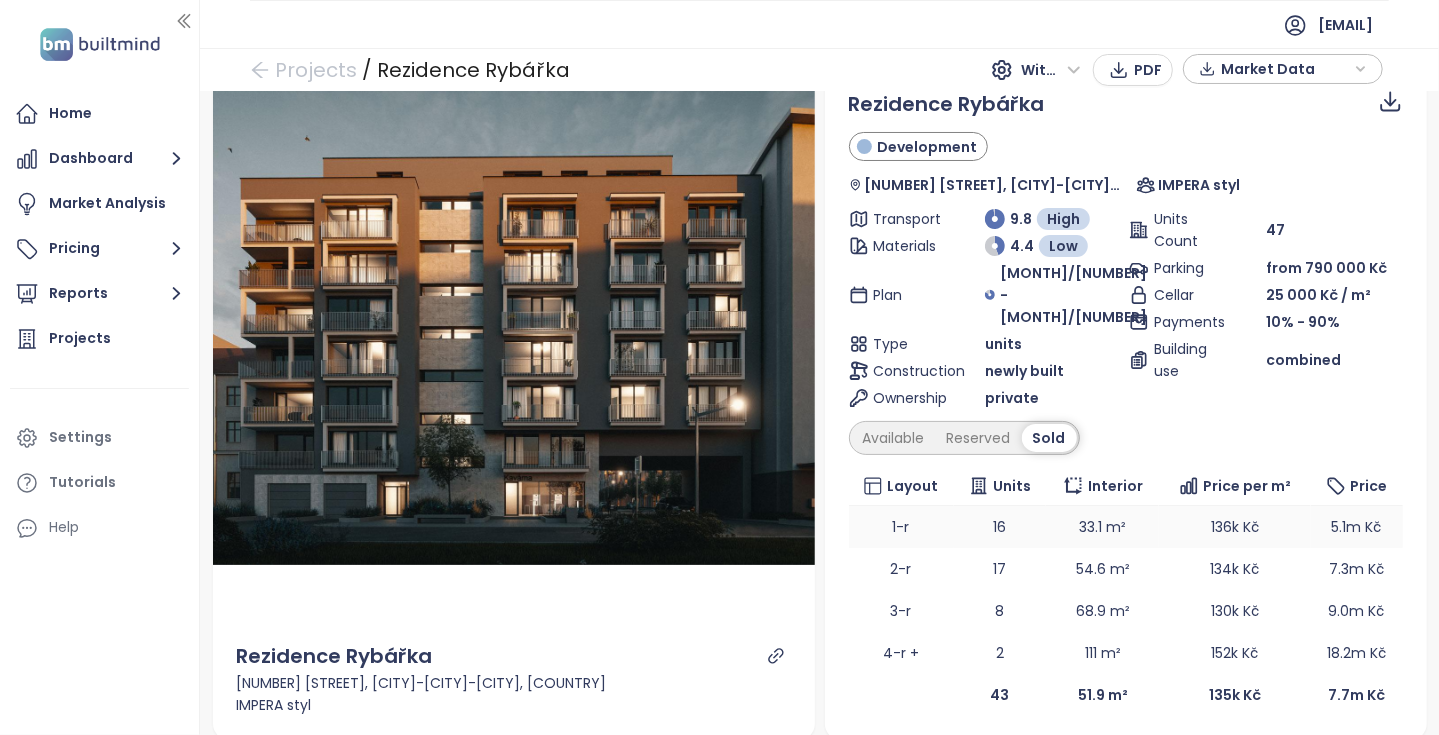 scroll, scrollTop: 0, scrollLeft: 0, axis: both 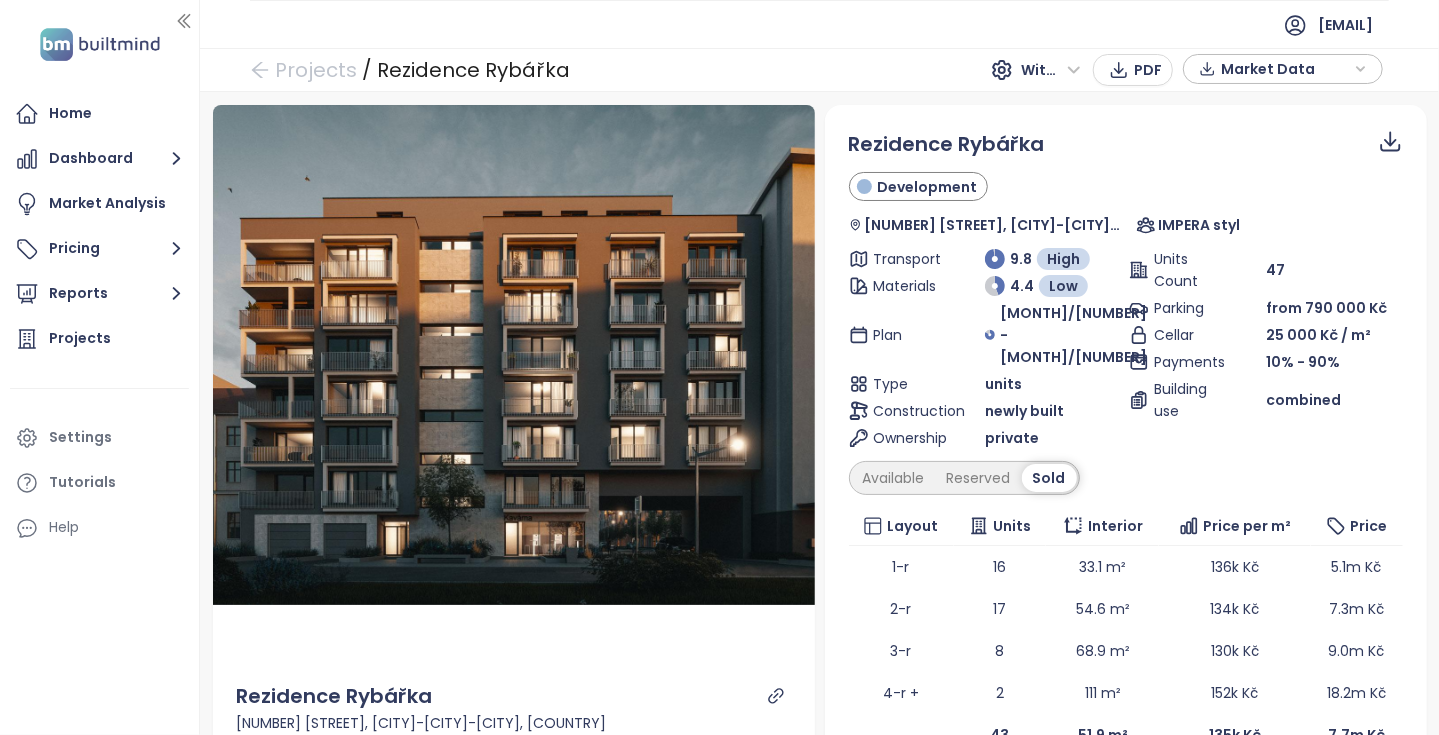 click 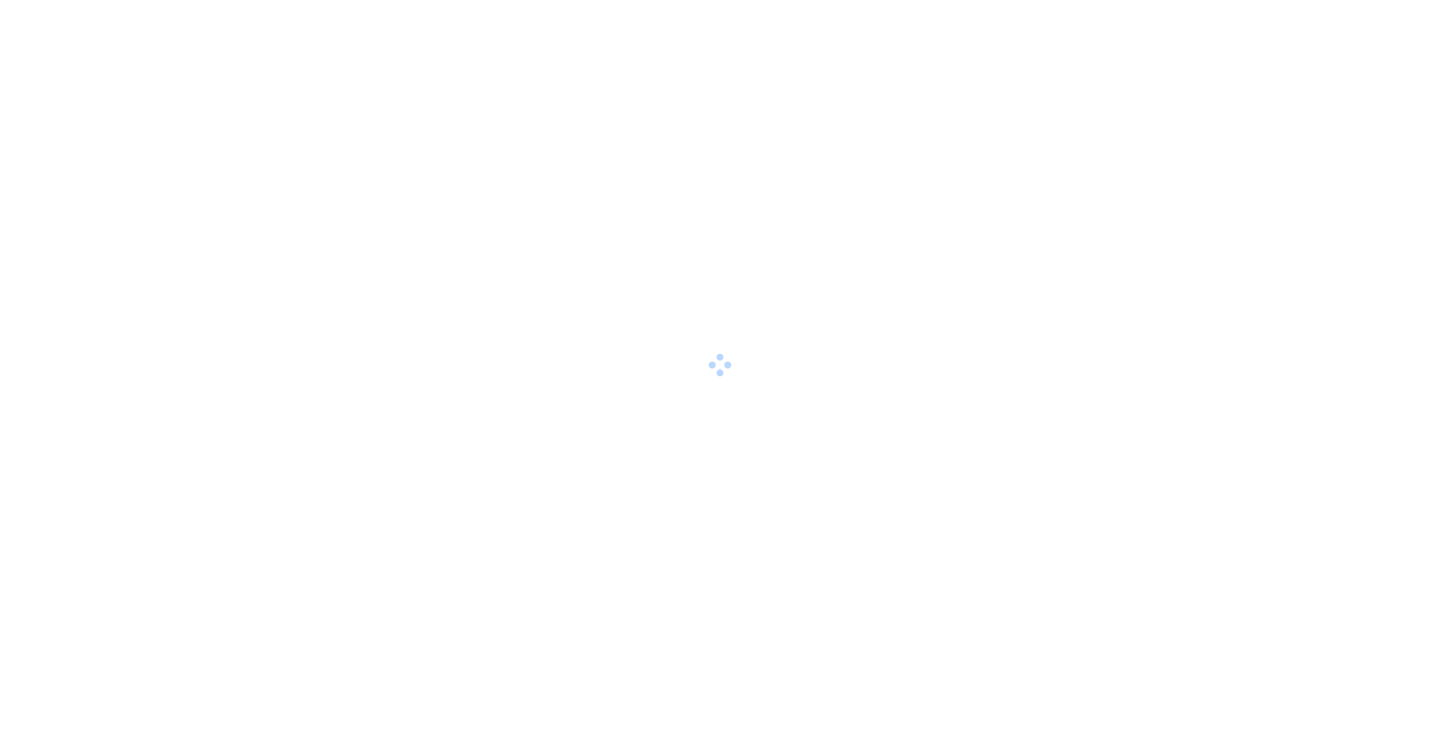 scroll, scrollTop: 0, scrollLeft: 0, axis: both 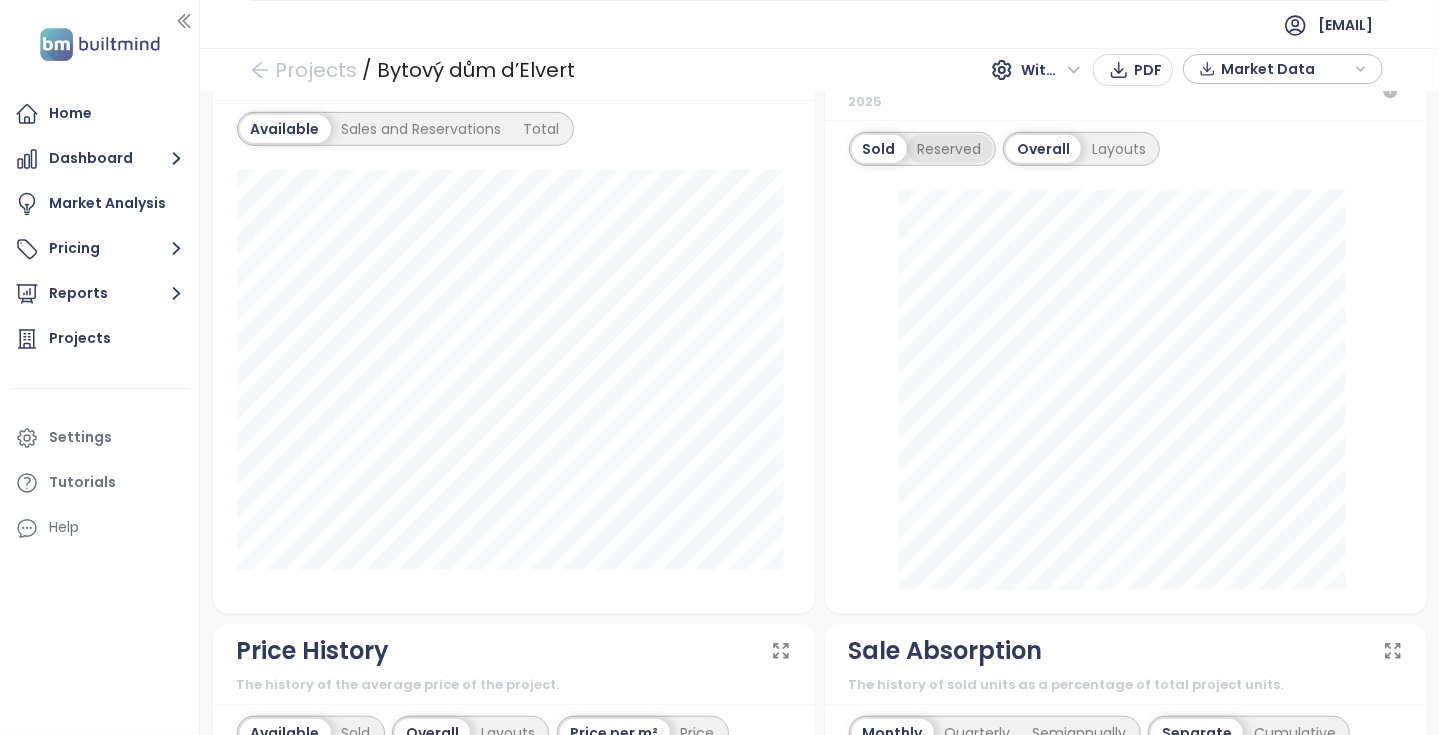 click on "Reserved" at bounding box center [950, 149] 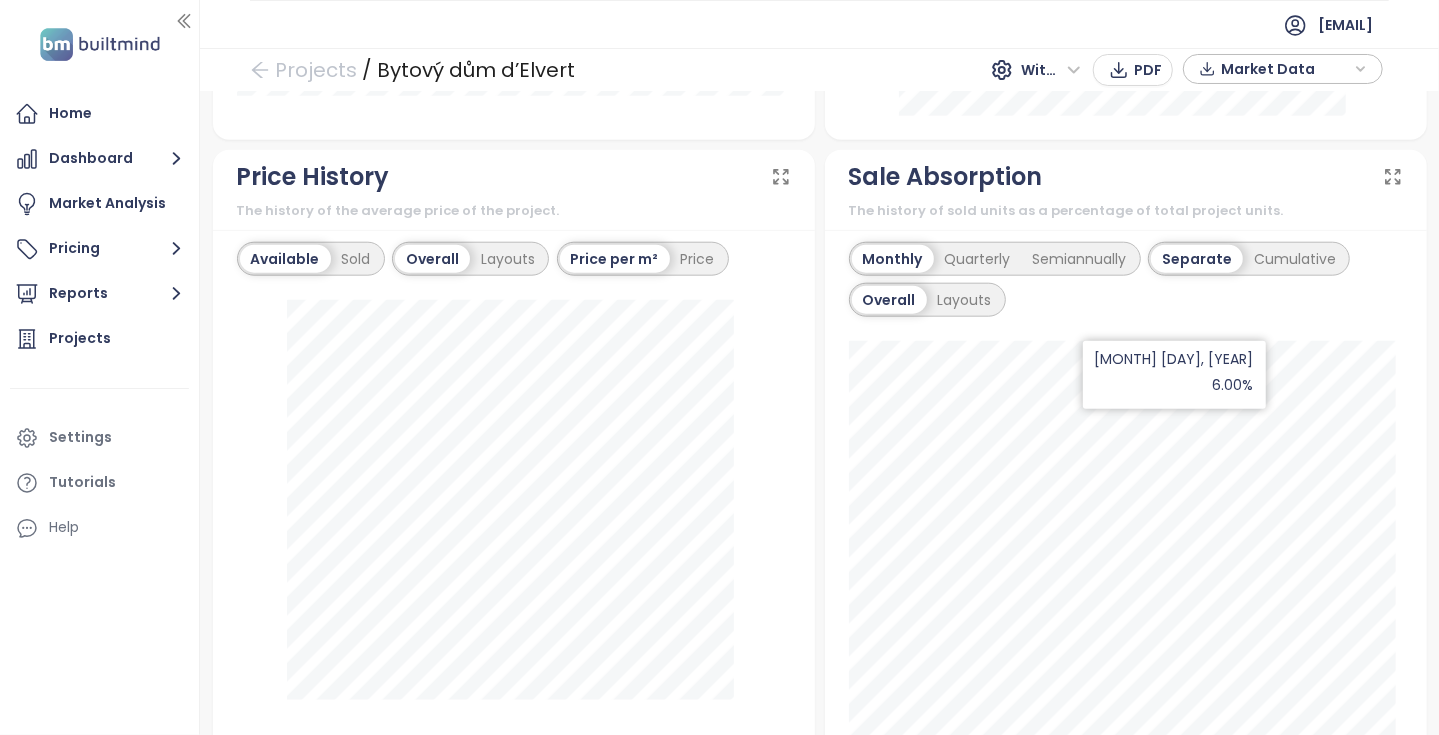 scroll, scrollTop: 1300, scrollLeft: 0, axis: vertical 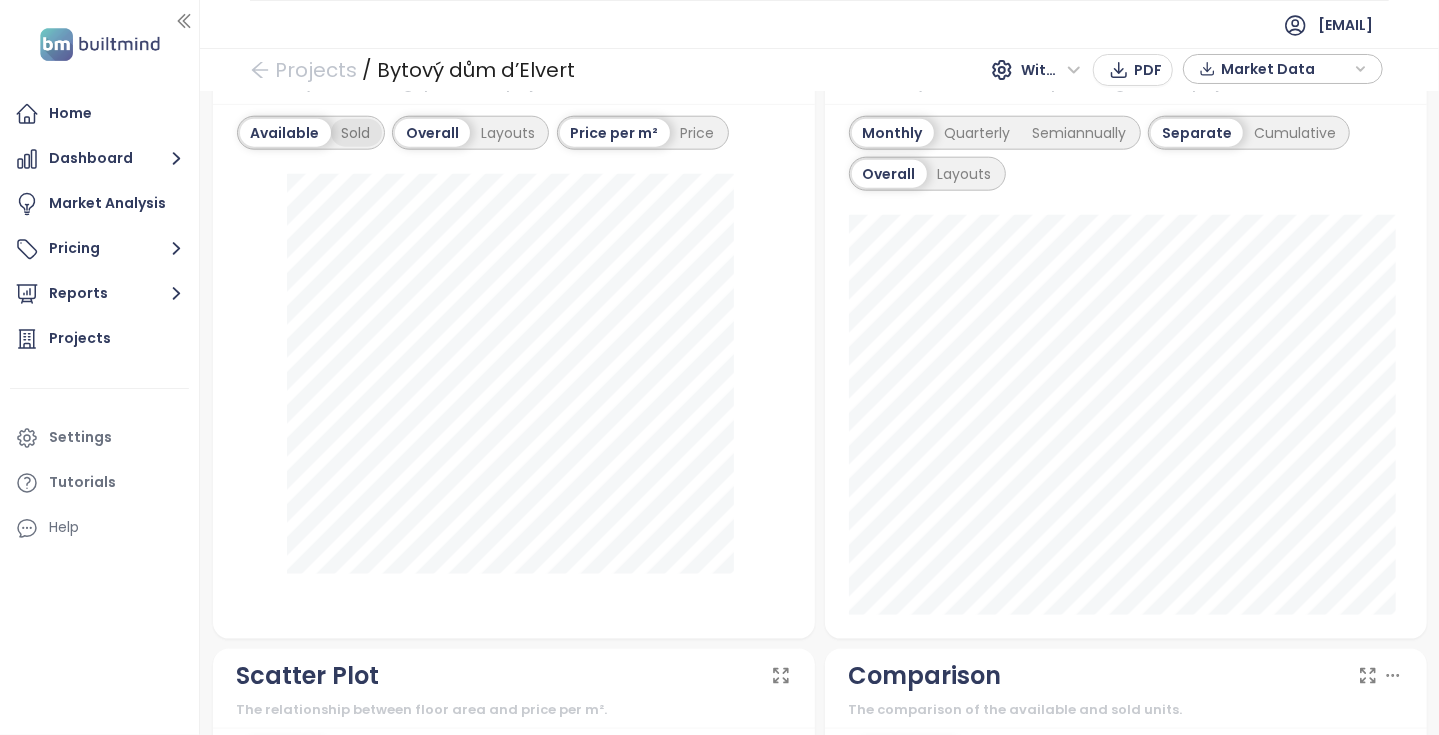 click on "Sold" at bounding box center [356, 133] 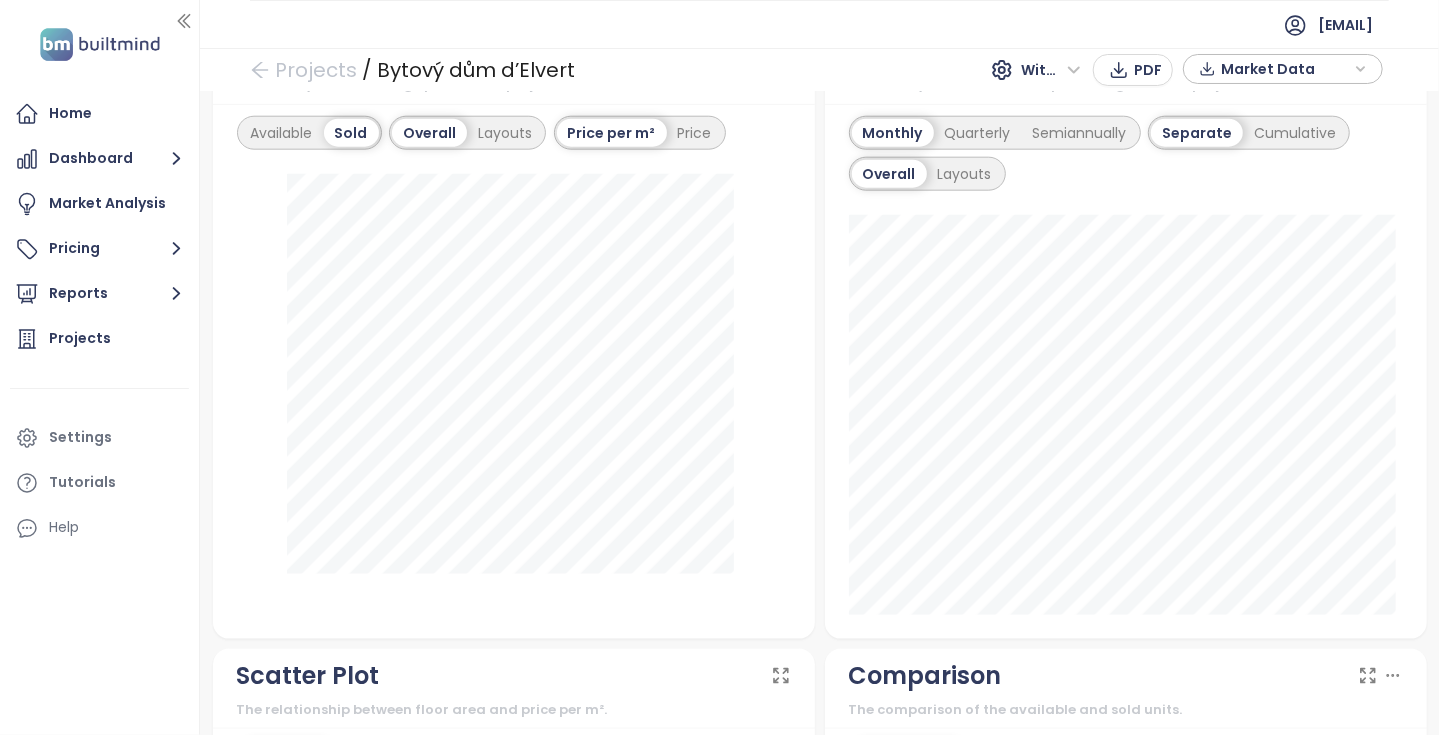 click on "Overall Layouts" at bounding box center [467, 133] 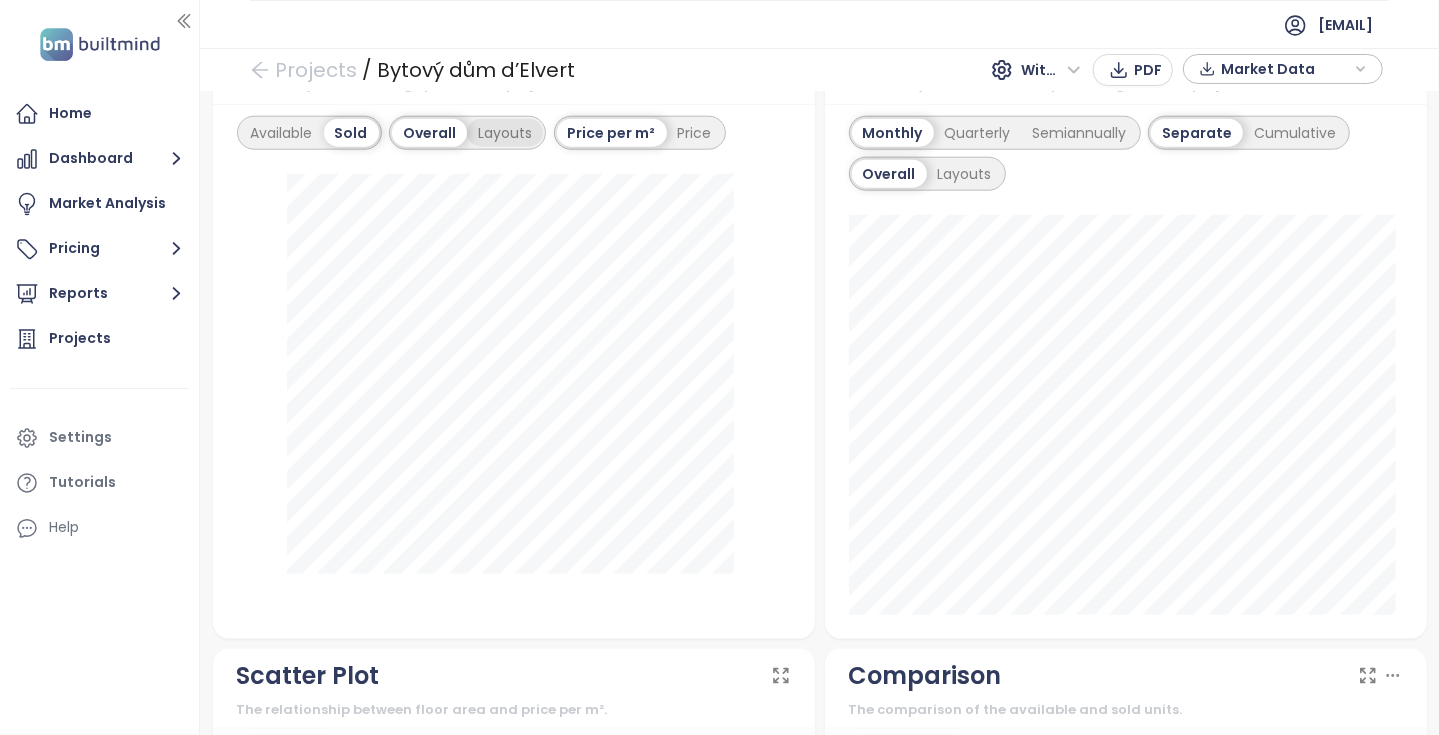 click on "Layouts" at bounding box center (505, 133) 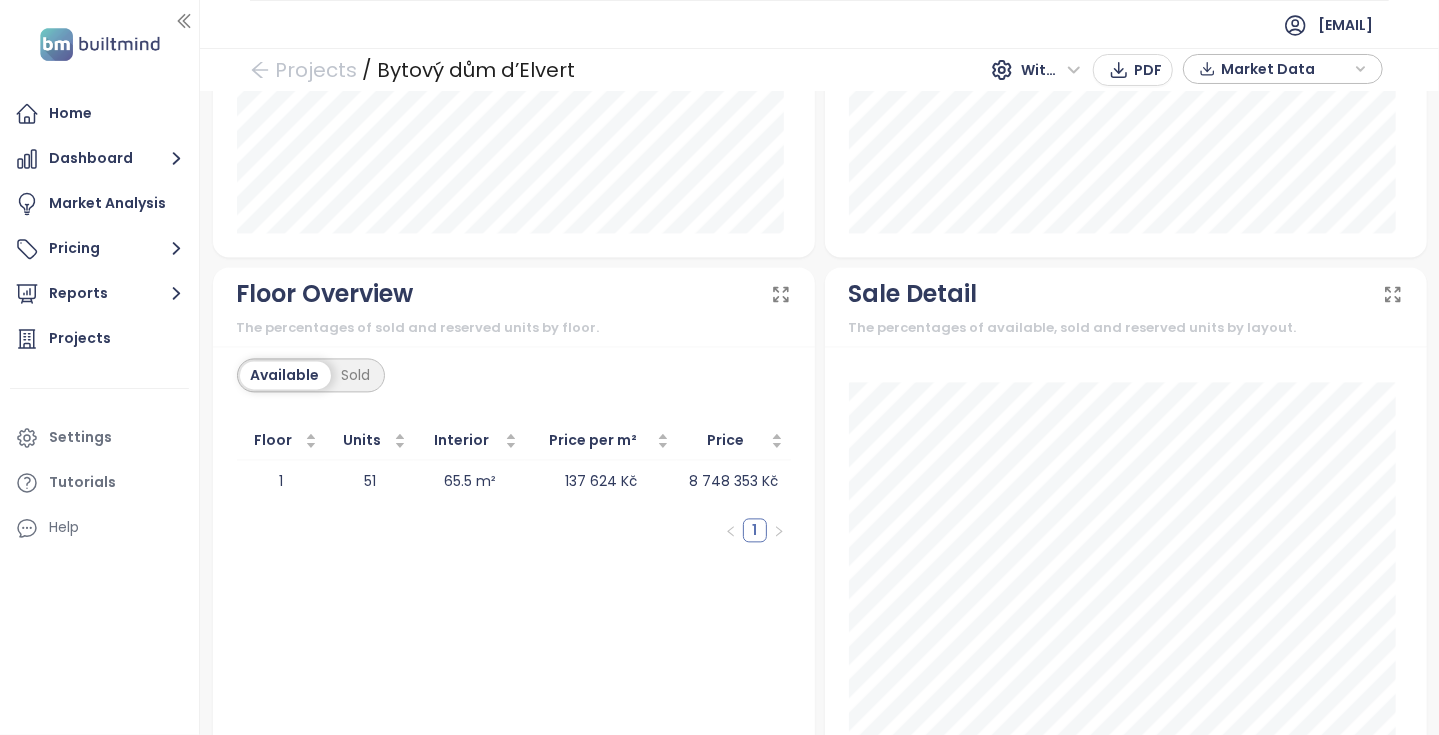 scroll, scrollTop: 2325, scrollLeft: 0, axis: vertical 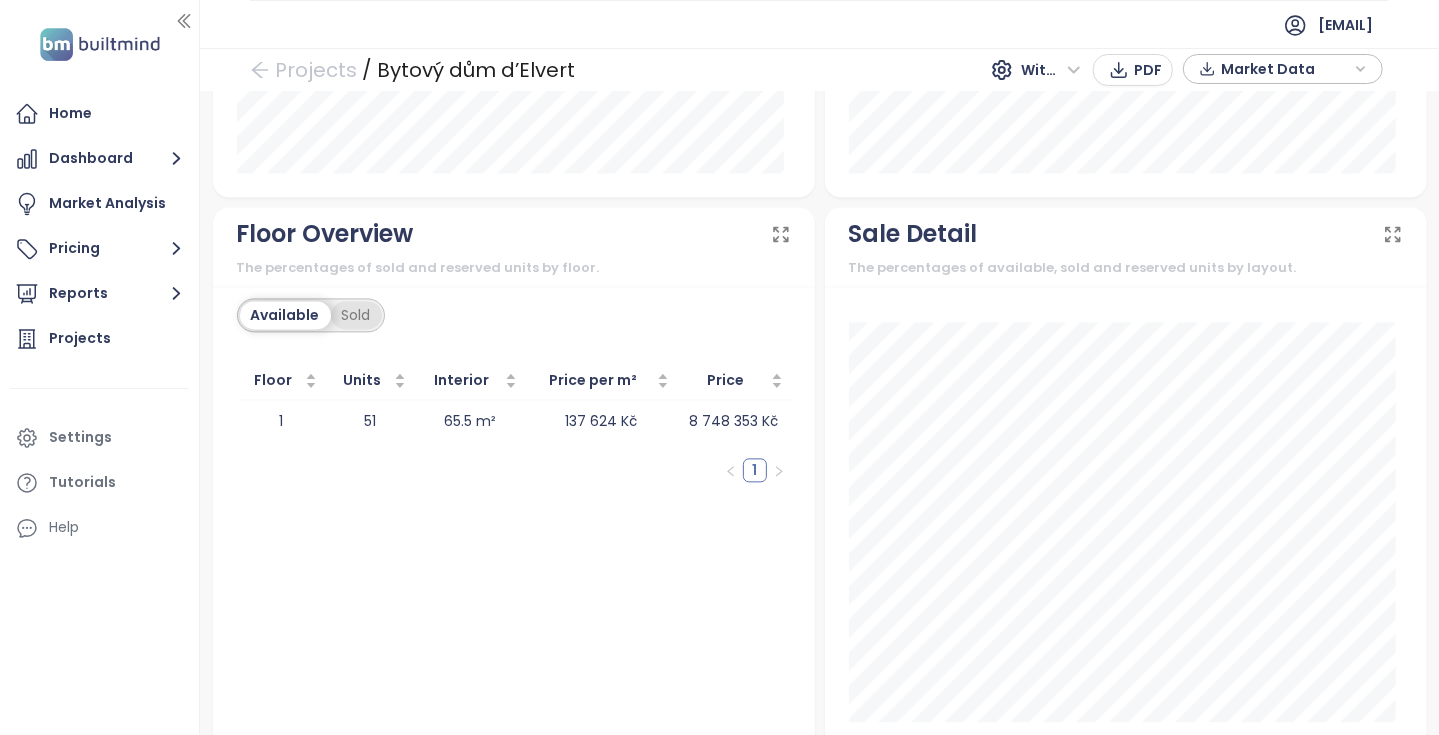 click on "Sold" at bounding box center (356, 315) 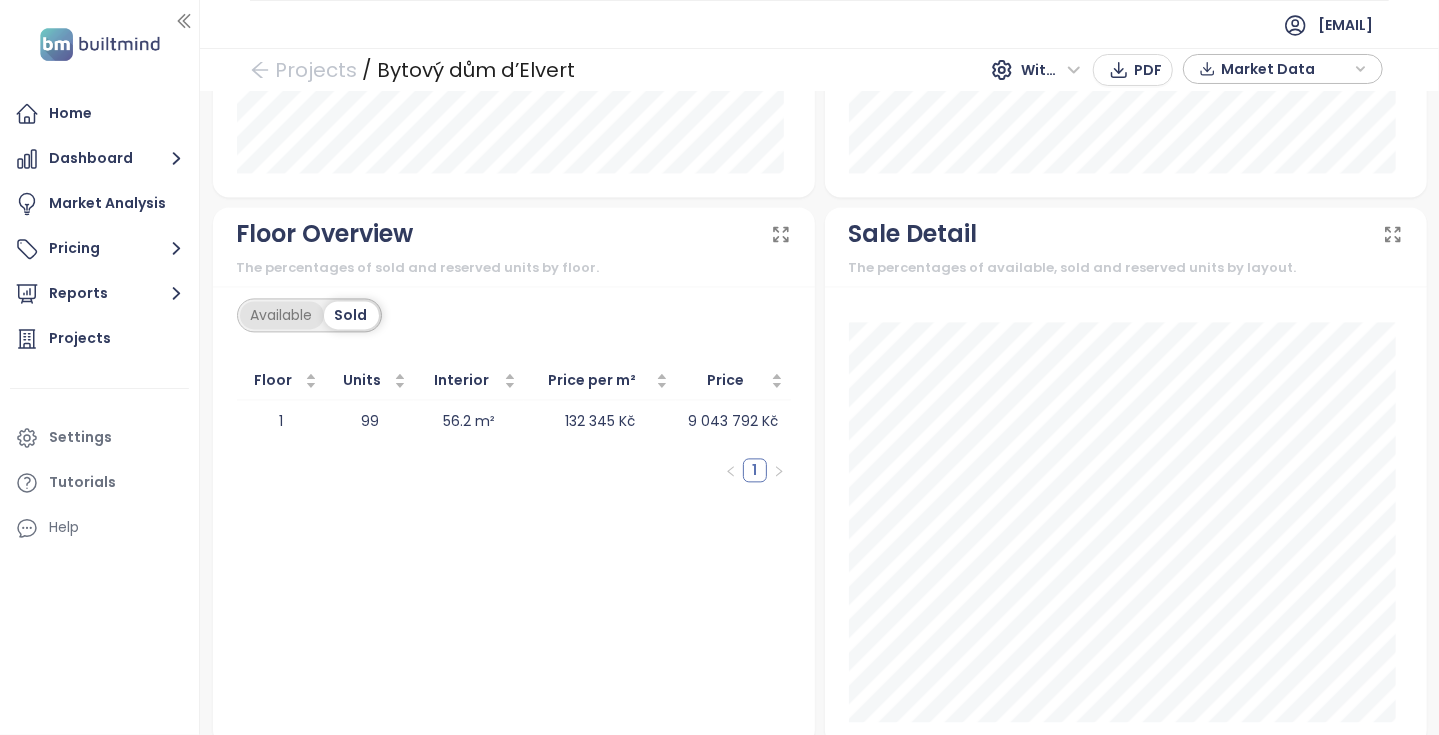 click on "Available" at bounding box center [282, 315] 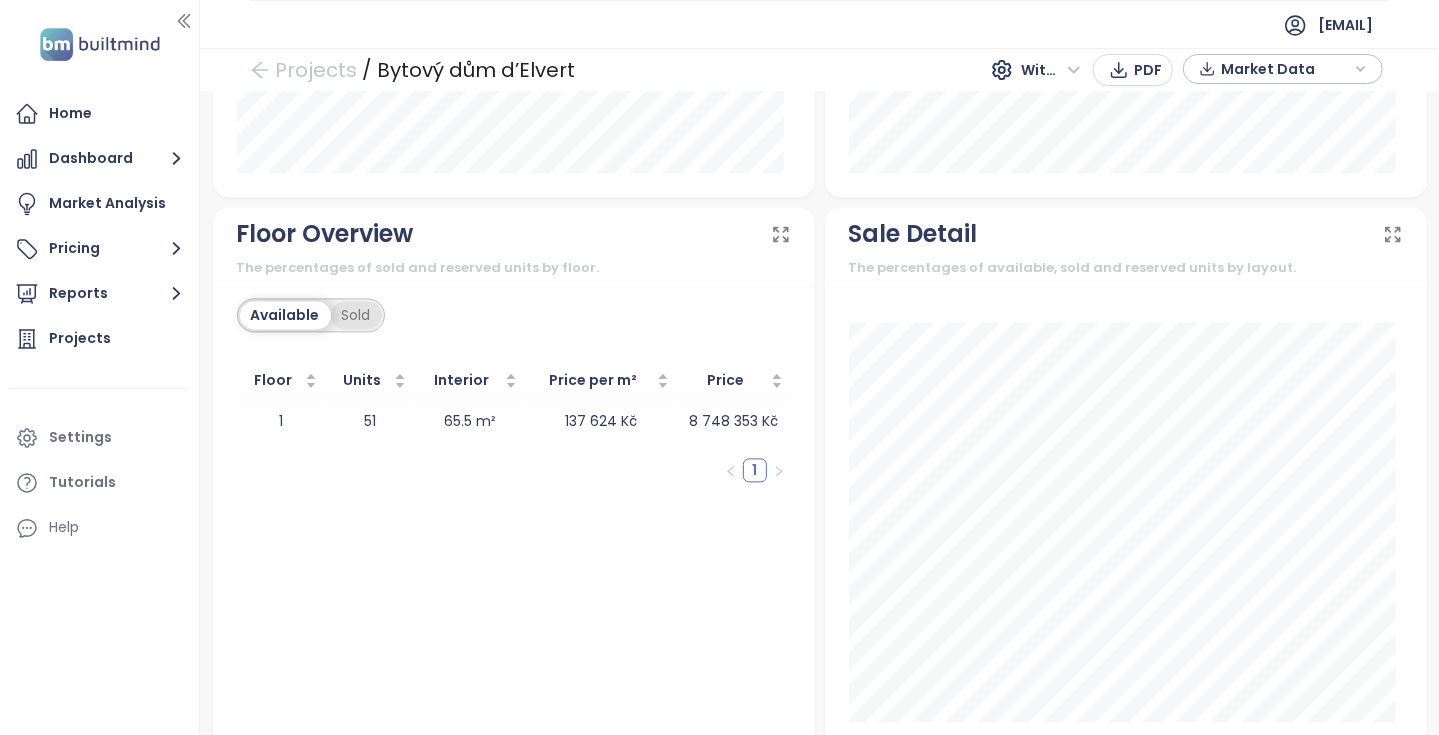 click on "Sold" at bounding box center [356, 315] 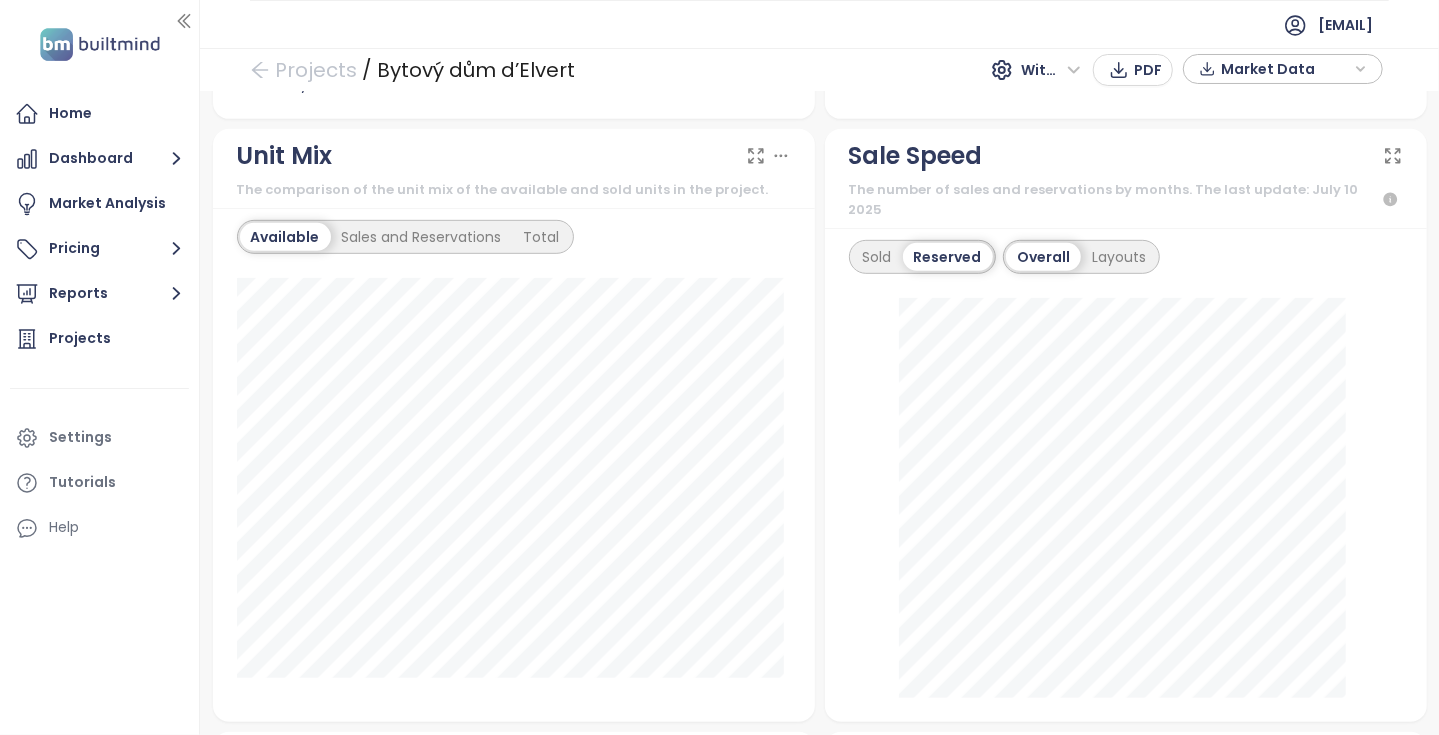 scroll, scrollTop: 0, scrollLeft: 0, axis: both 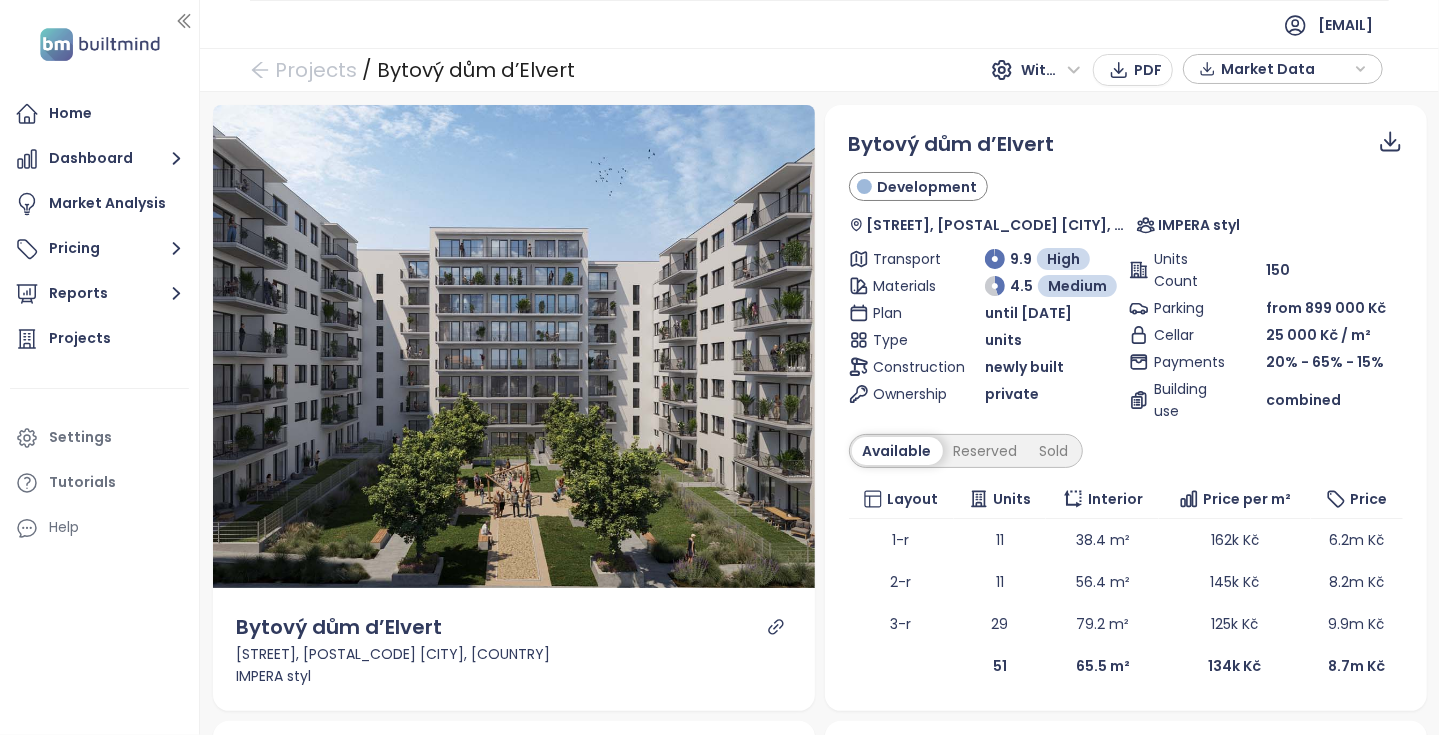 click 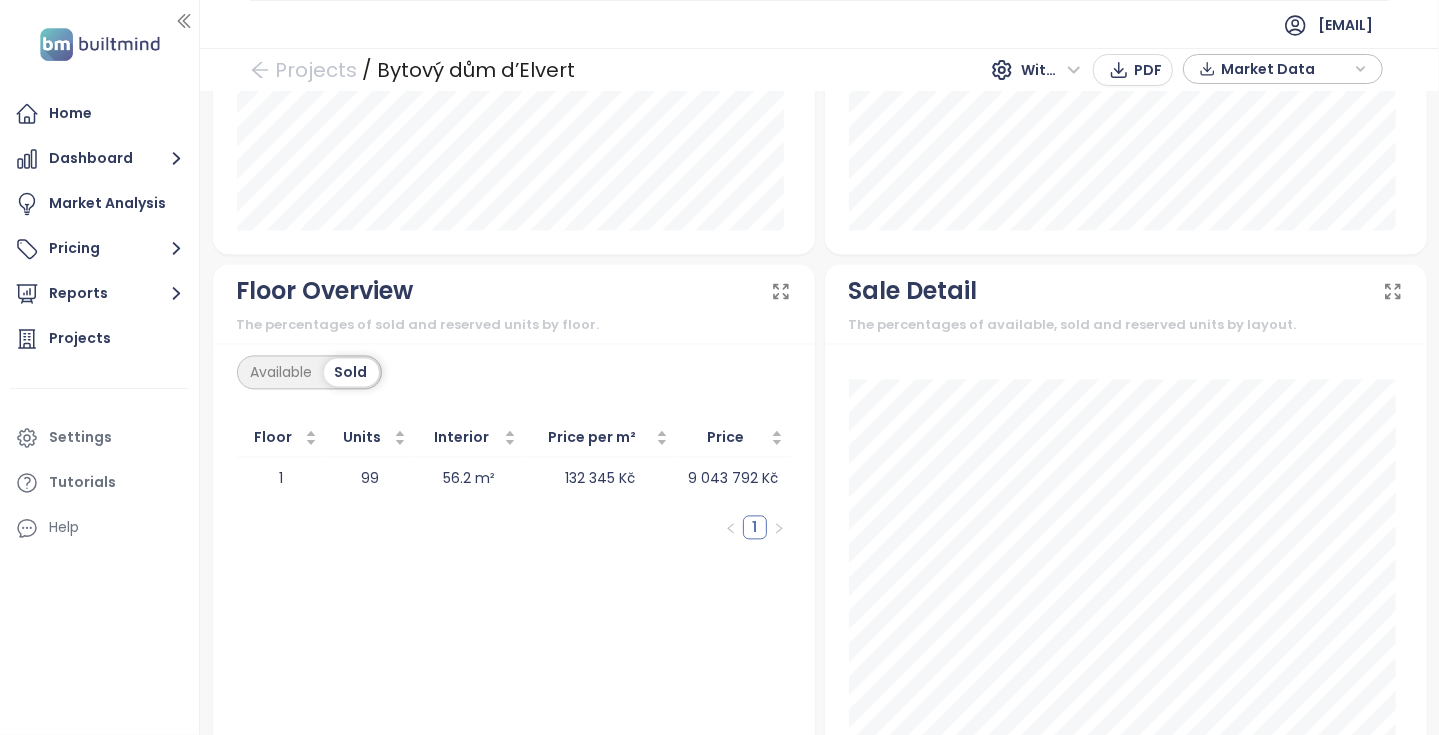 scroll, scrollTop: 2225, scrollLeft: 0, axis: vertical 